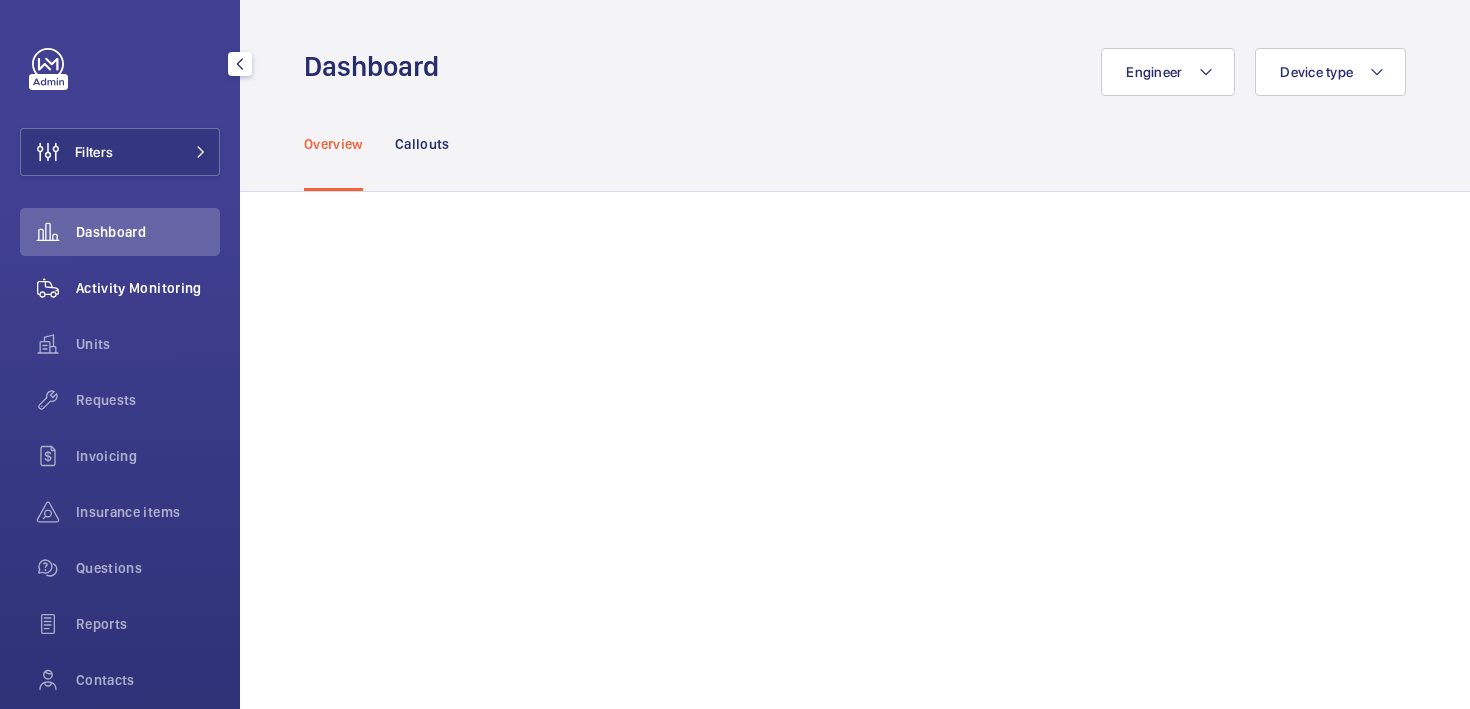scroll, scrollTop: 0, scrollLeft: 0, axis: both 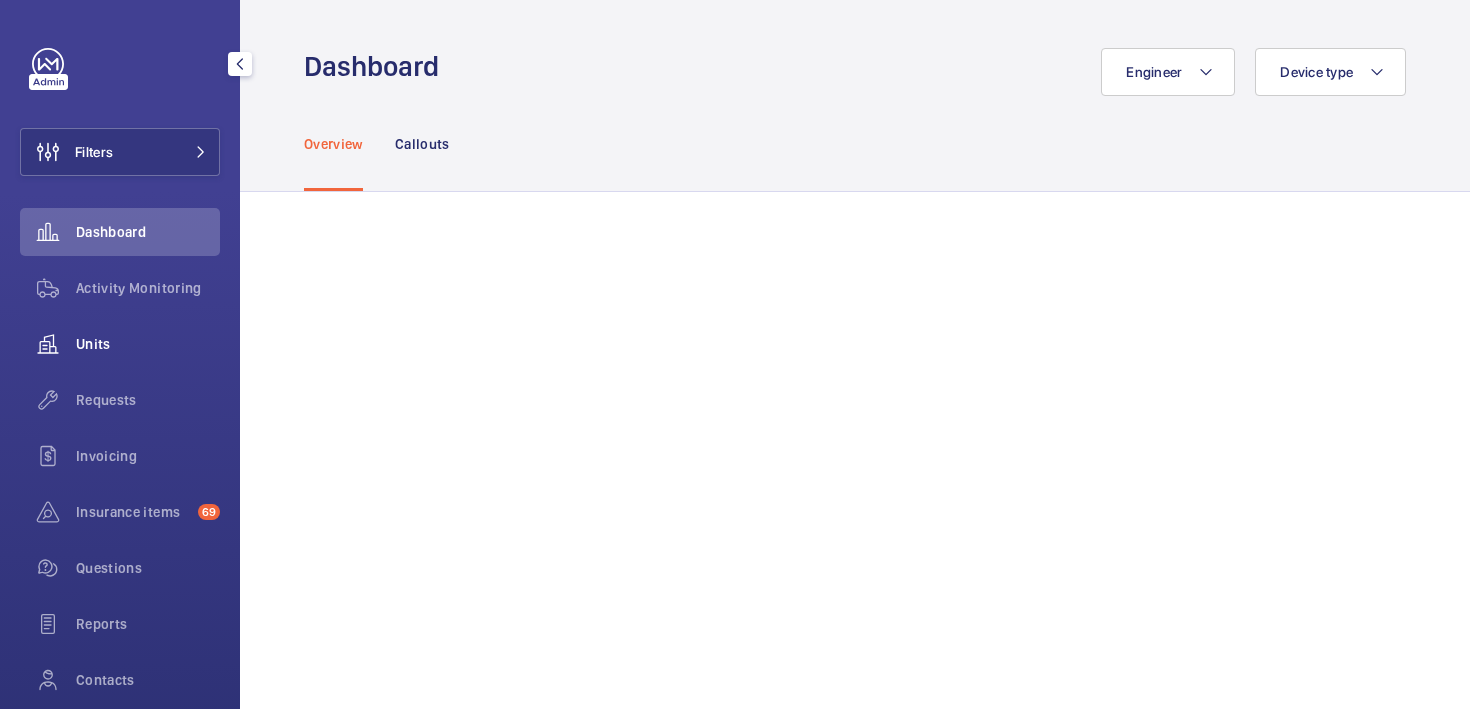 click on "Units" 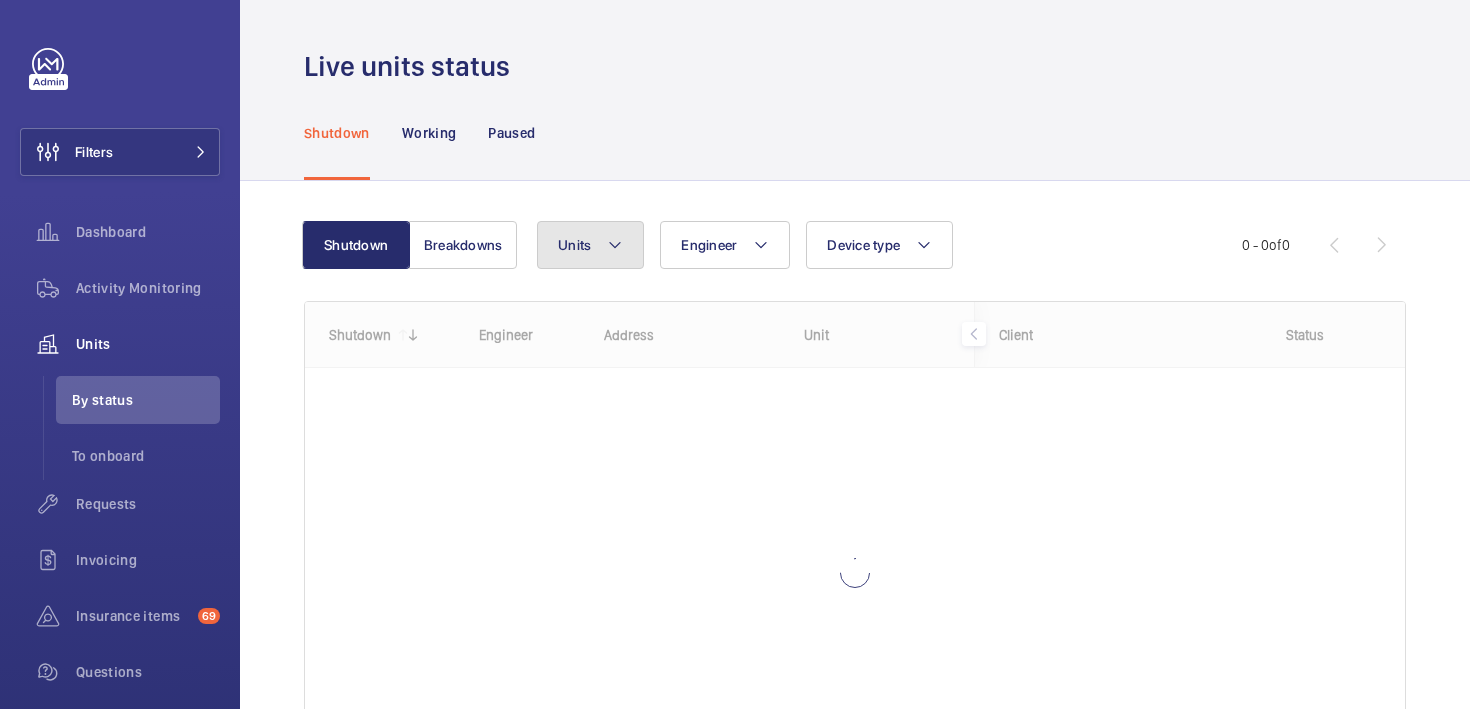 click on "Units" 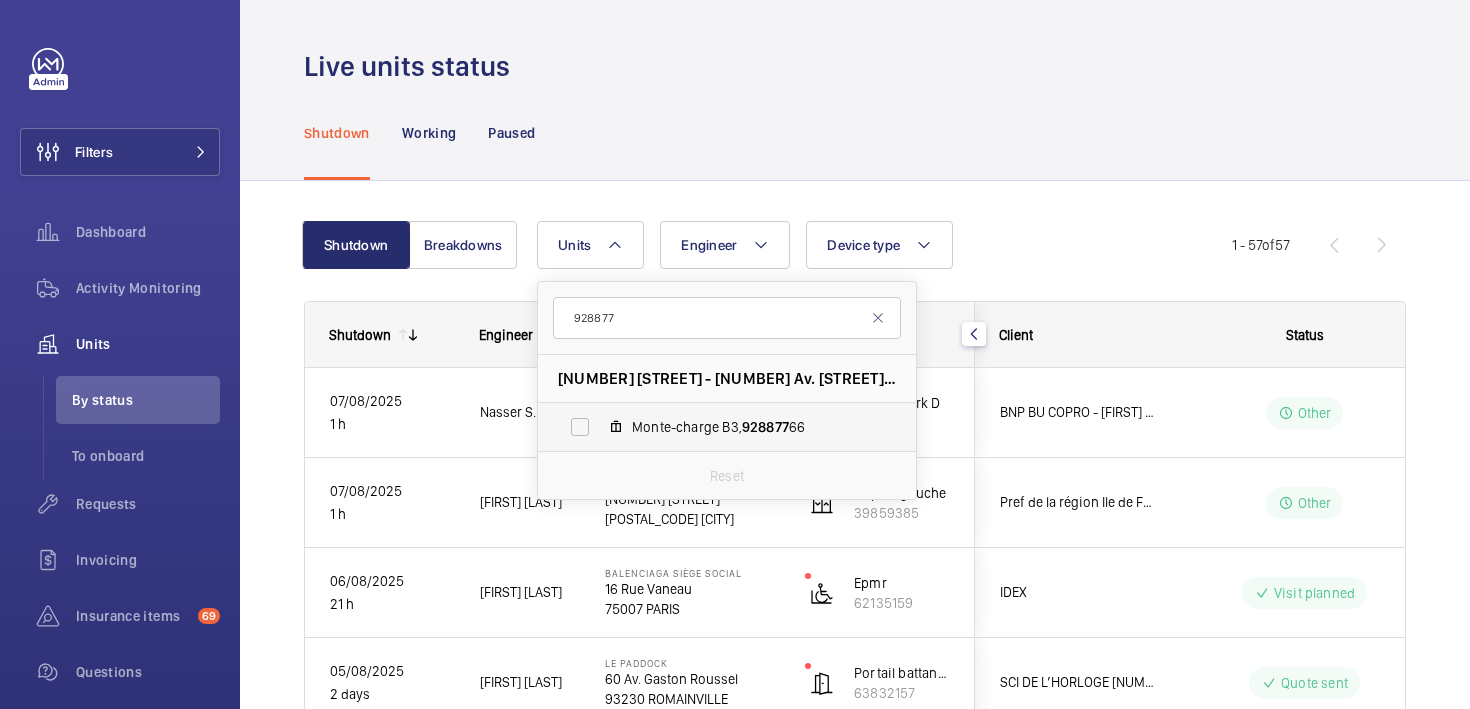type on "928877" 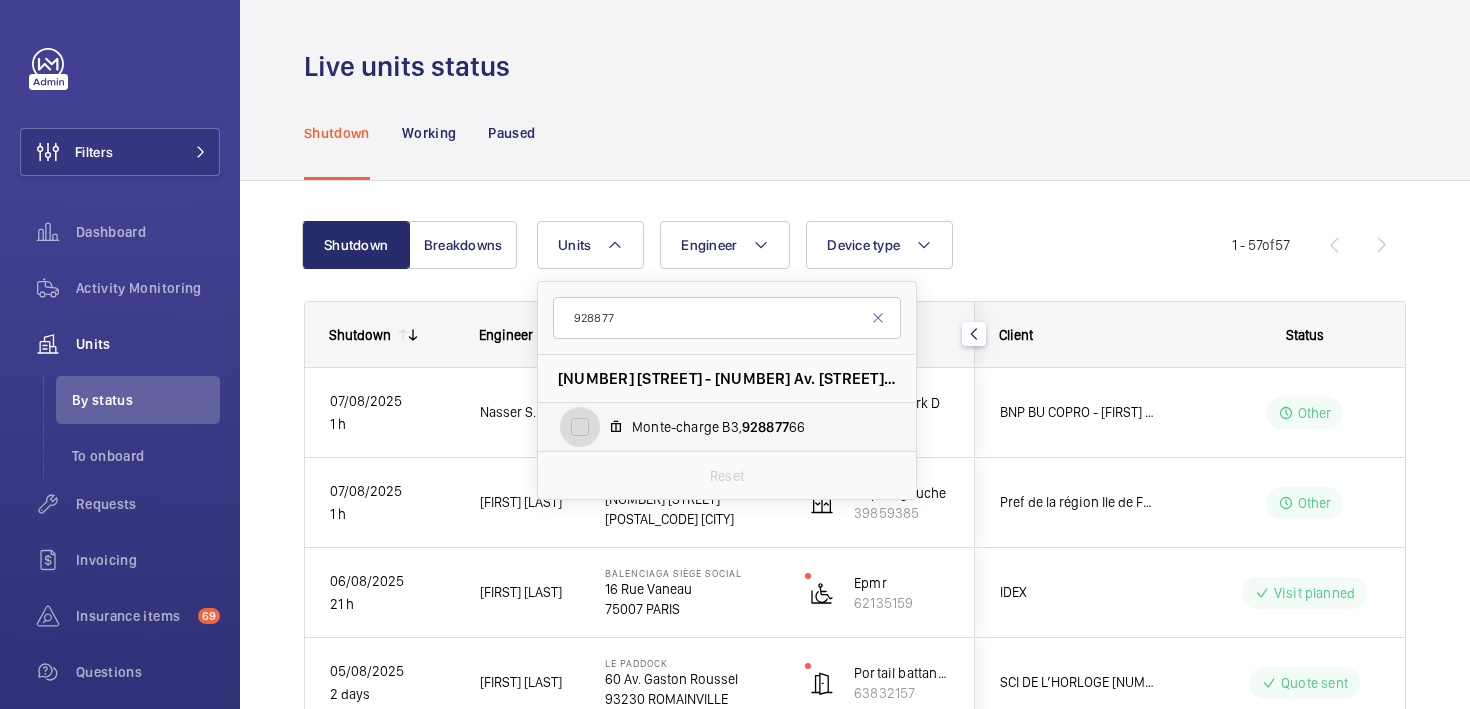click on "Monte-charge B3,  928877 66" at bounding box center [580, 427] 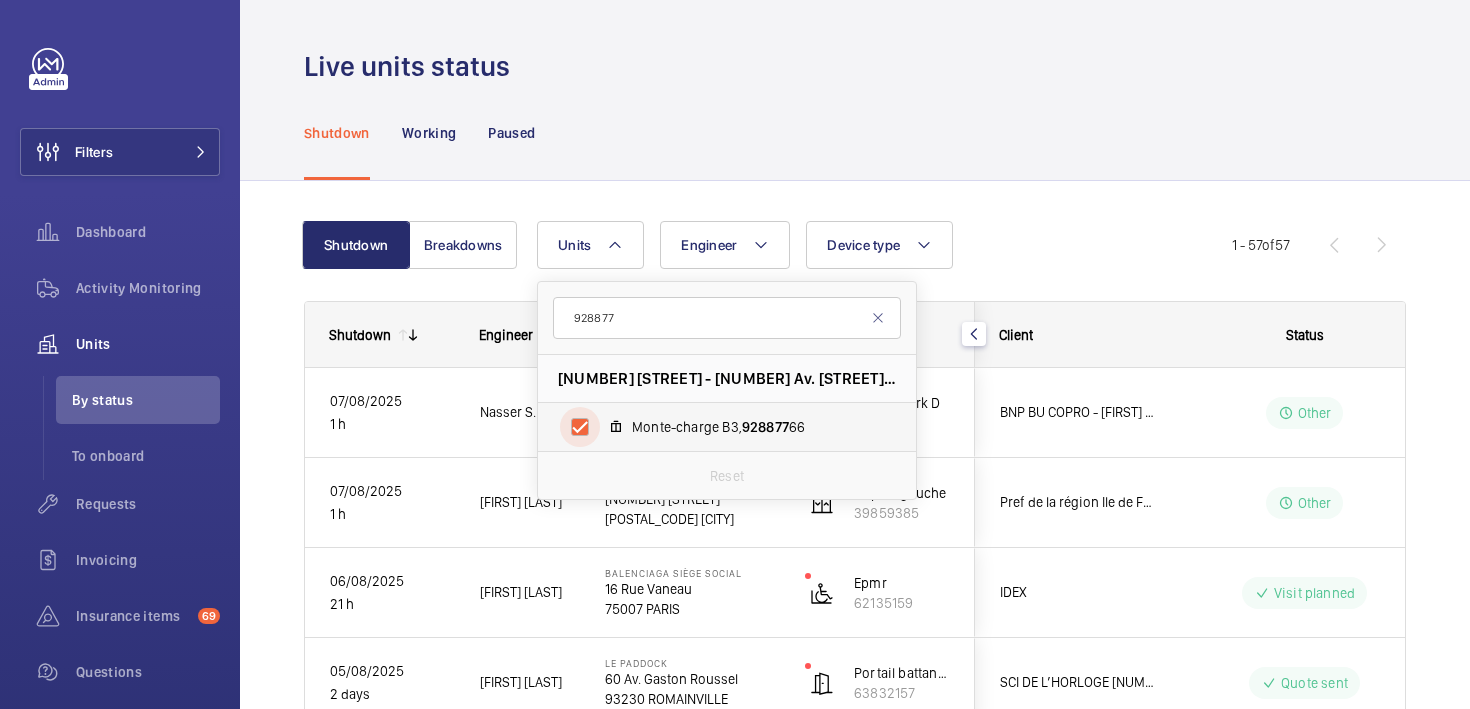 checkbox on "true" 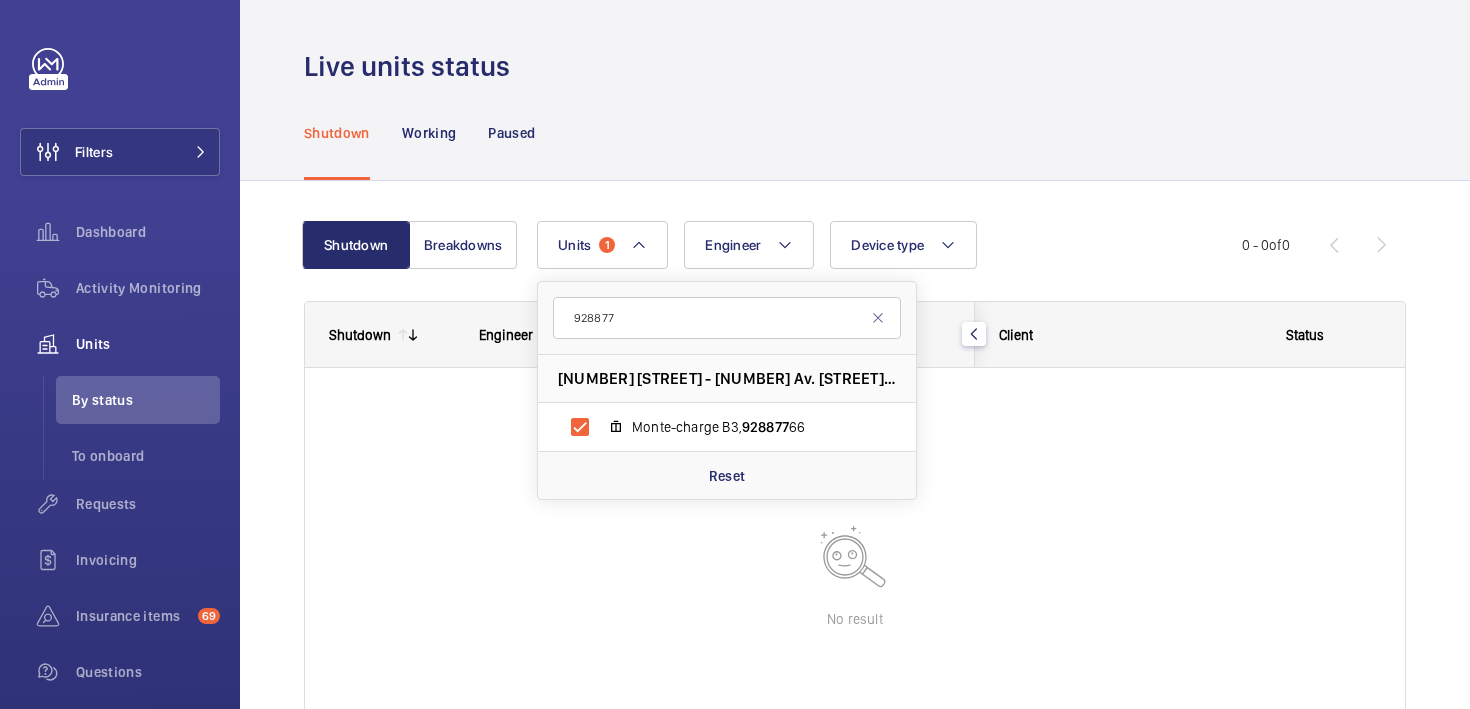 click on "Shutdown Breakdowns Units  1 928877 112 Kleber - 112 Av. Kléber, 75116 PARIS Monte-charge B3,  928877 66 Reset Engineer Device type More filters Reset all filters 0 - 0  of  0
Shutdown
Engineer
Address
to" 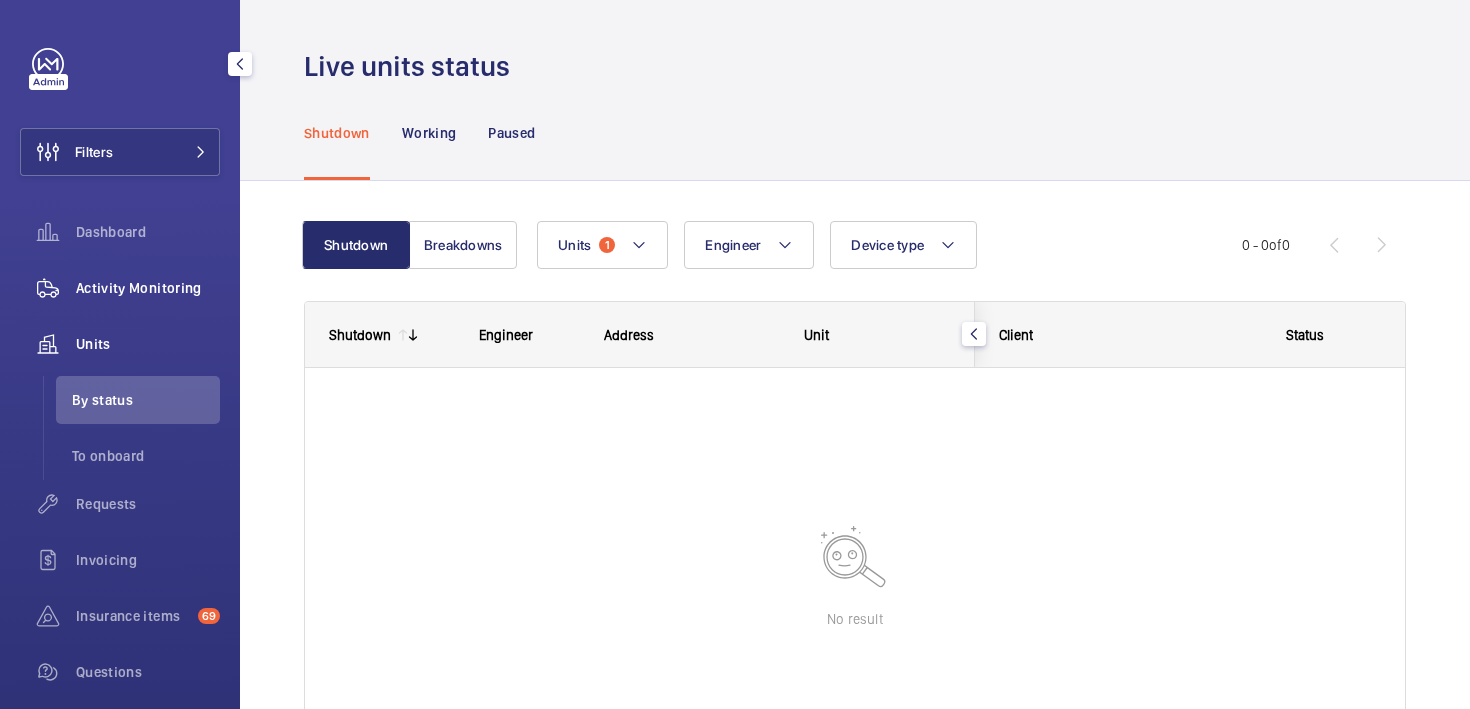 click on "Activity Monitoring" 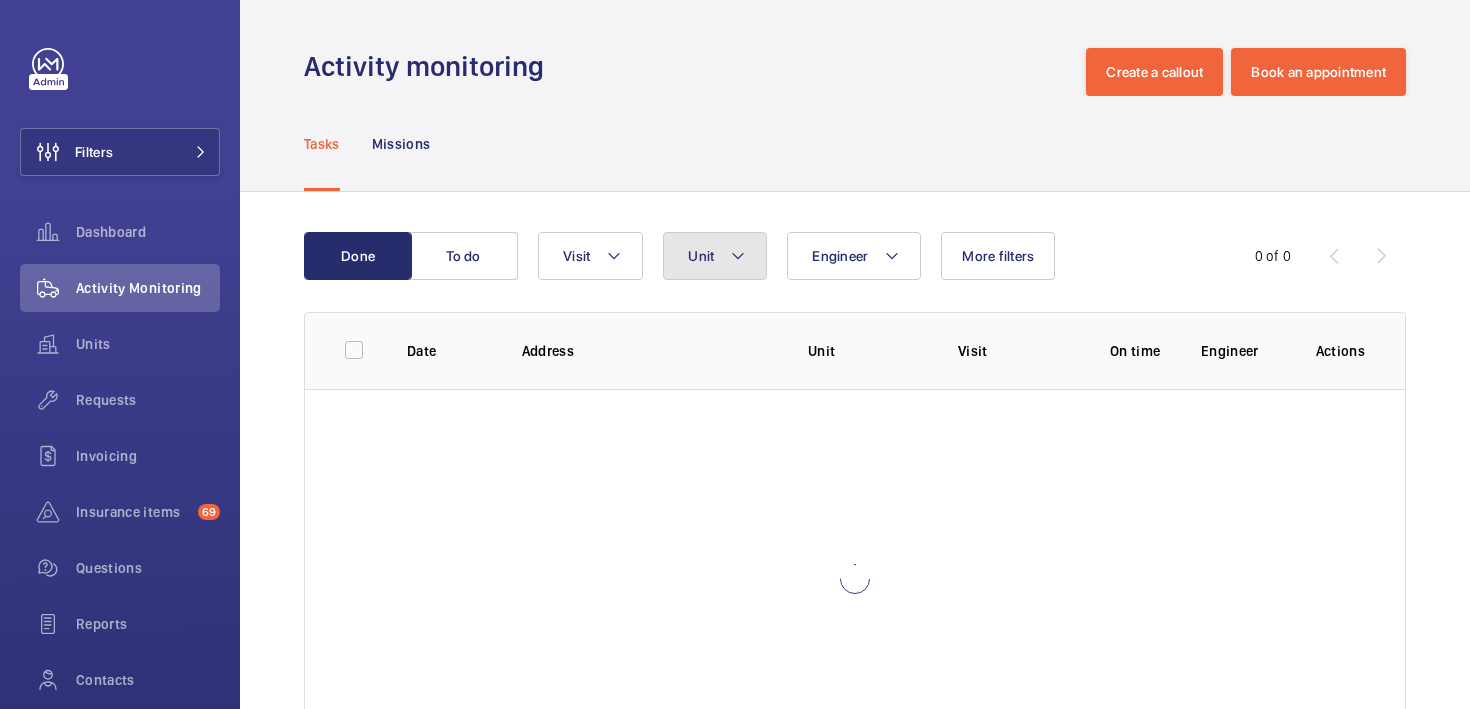 click on "Unit" 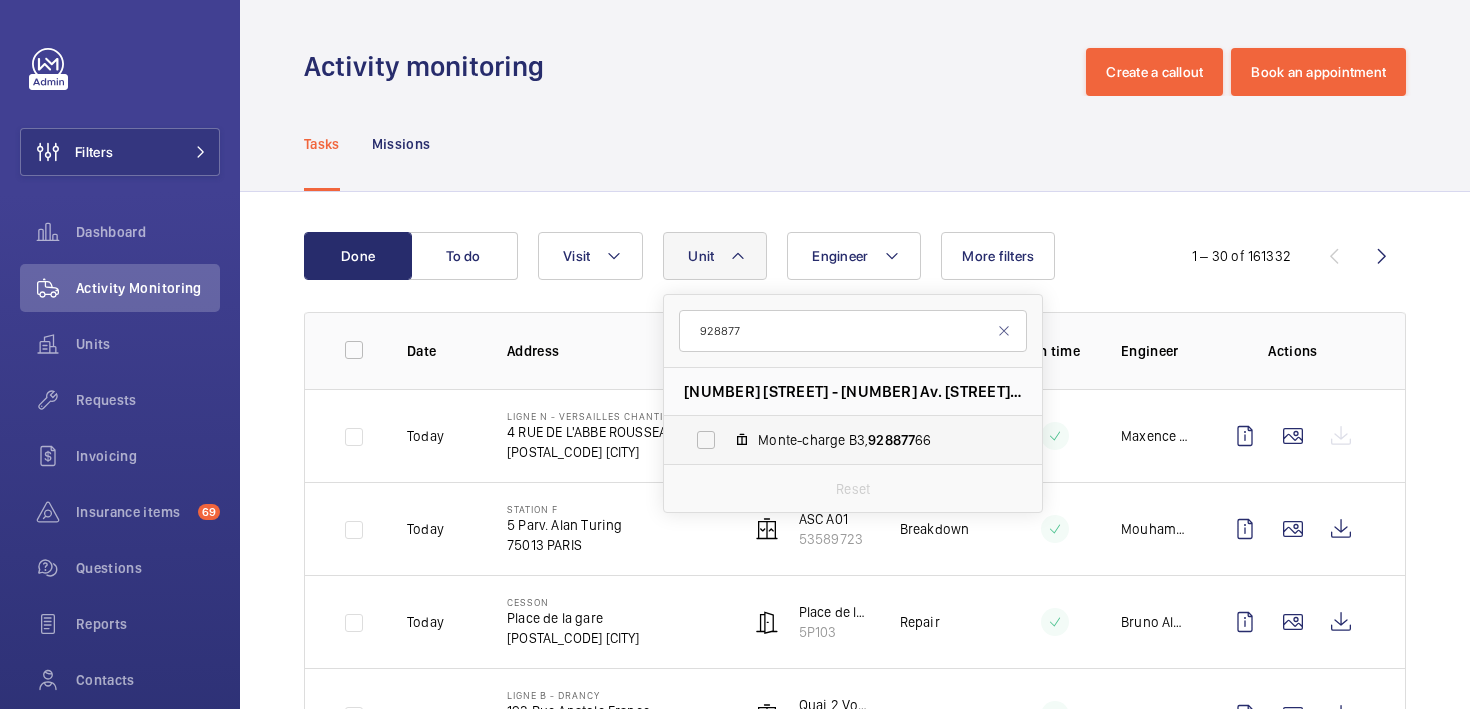 type on "928877" 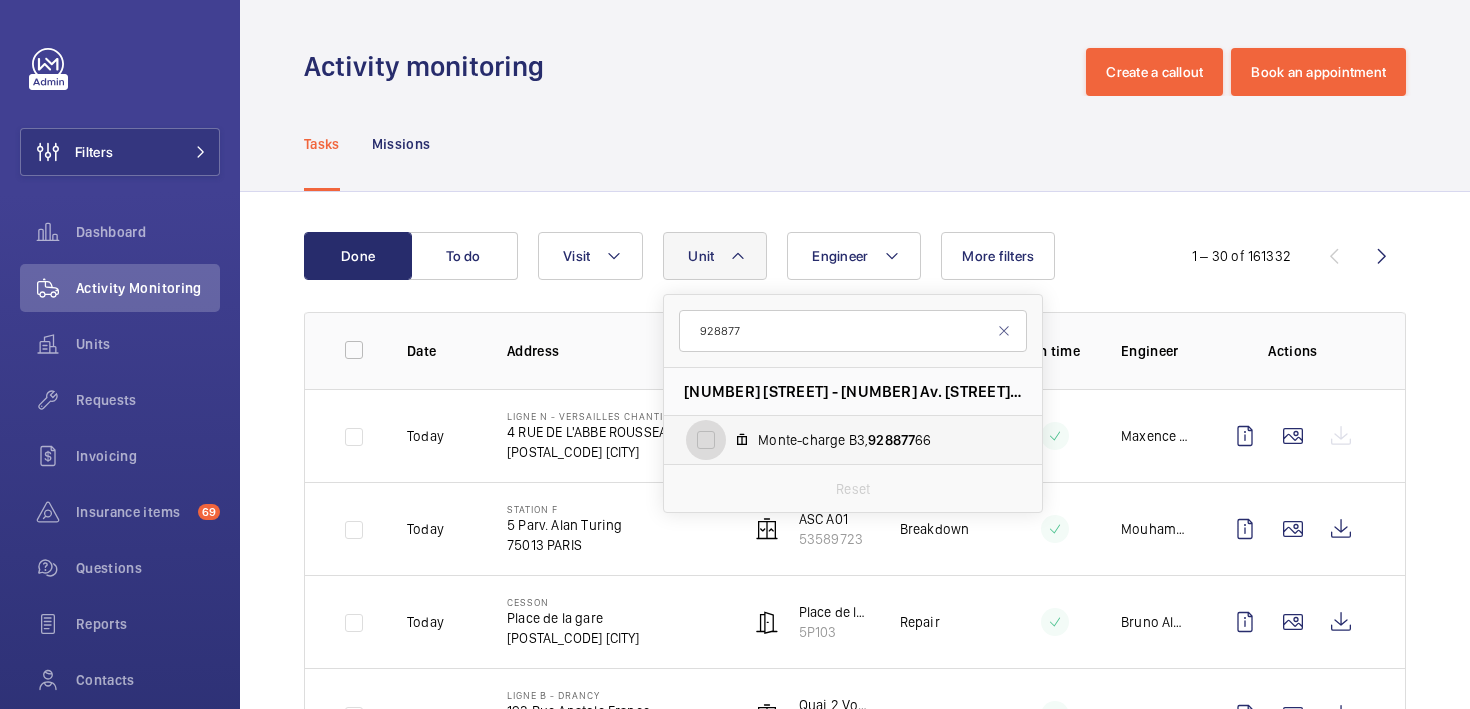 click on "Monte-charge B3,  928877 66" at bounding box center [706, 440] 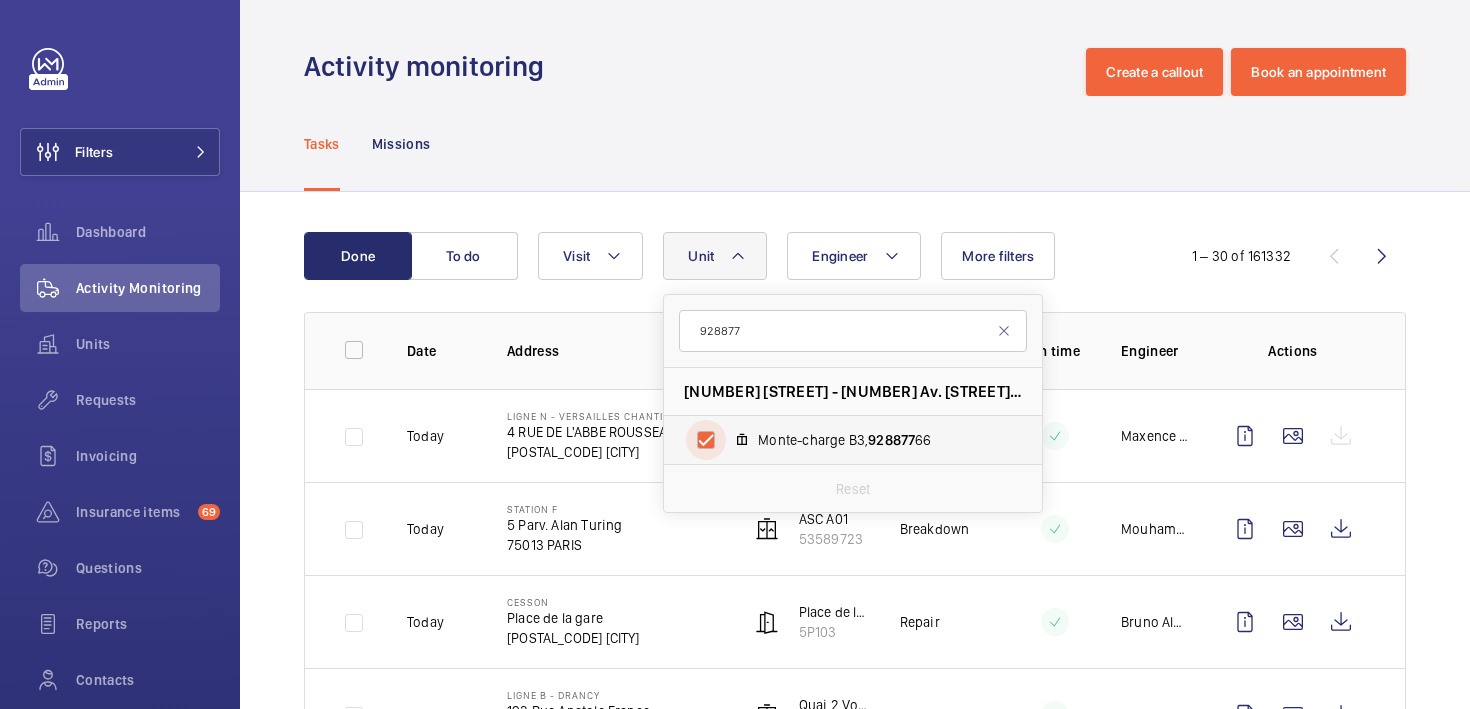 checkbox on "true" 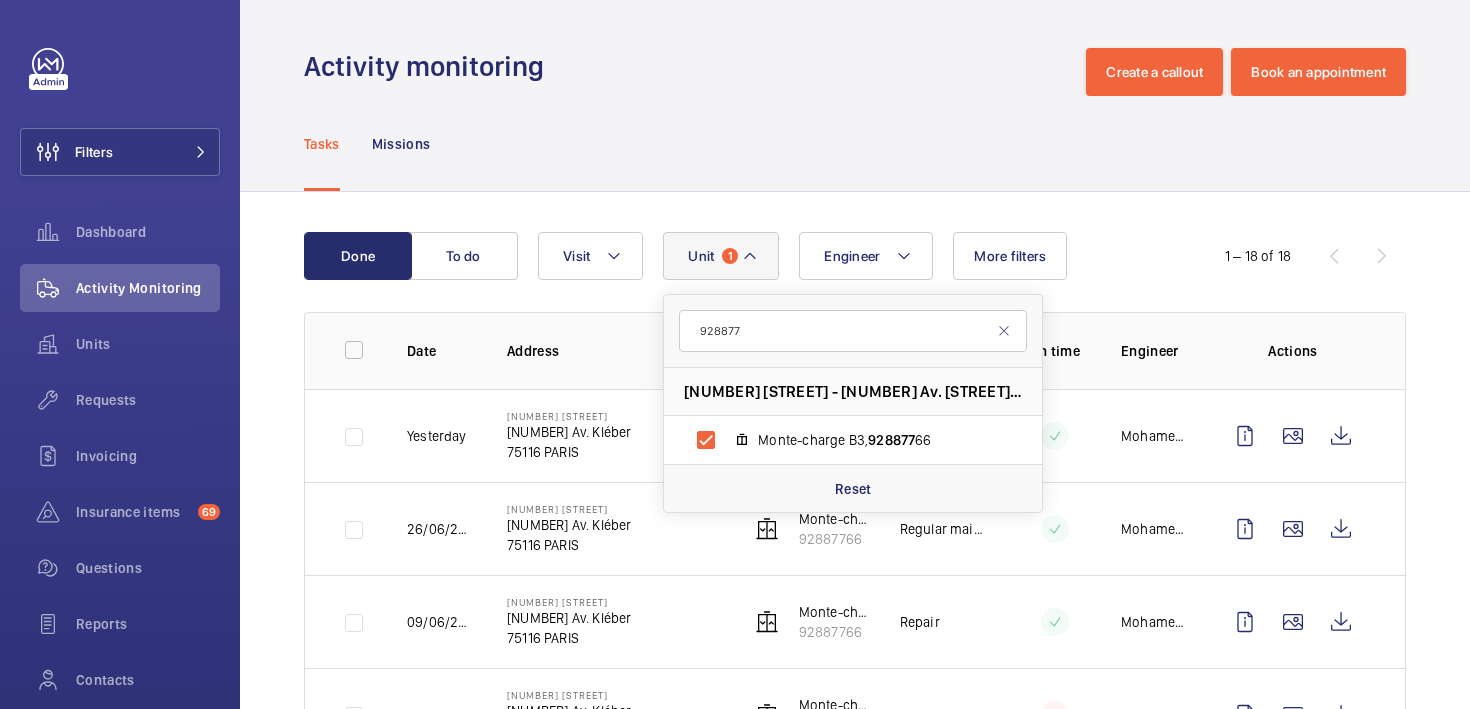 click on "Tasks Missions" 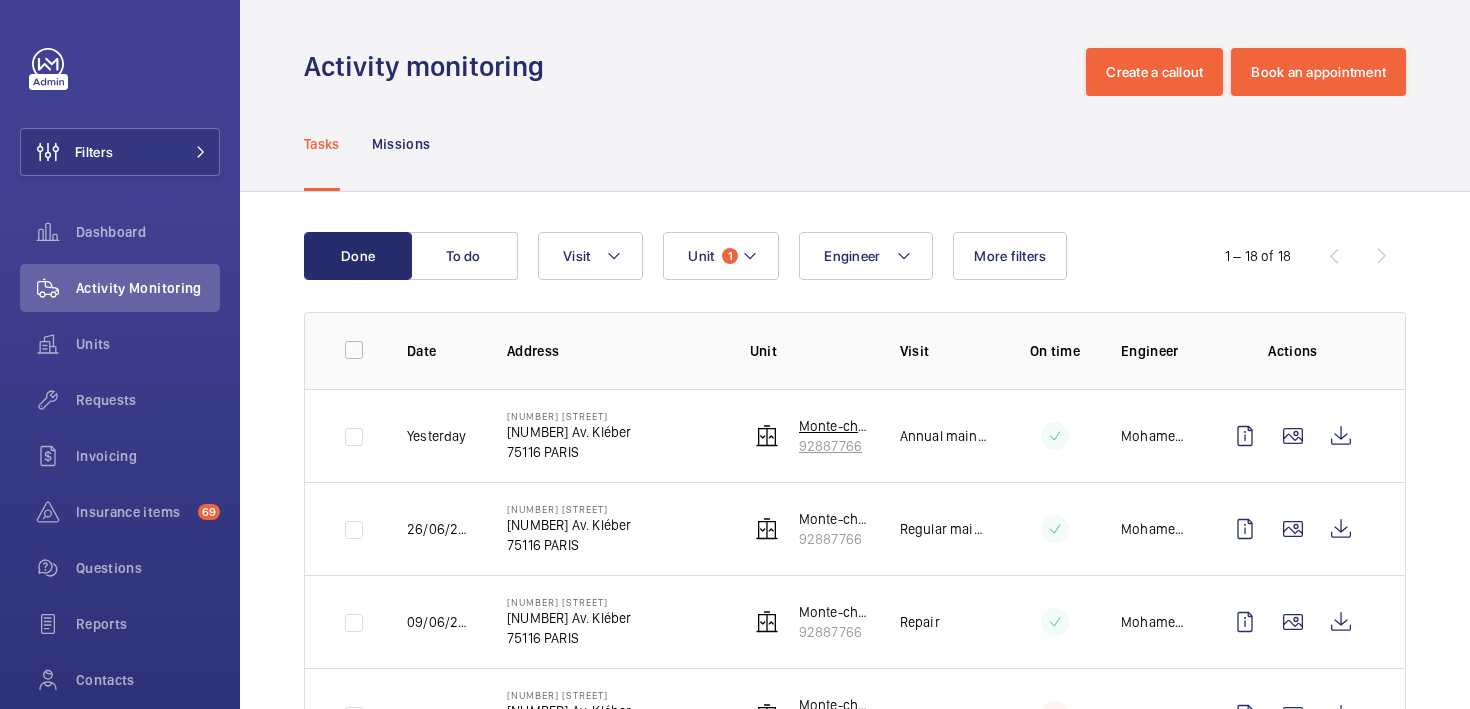 click on "92887766" 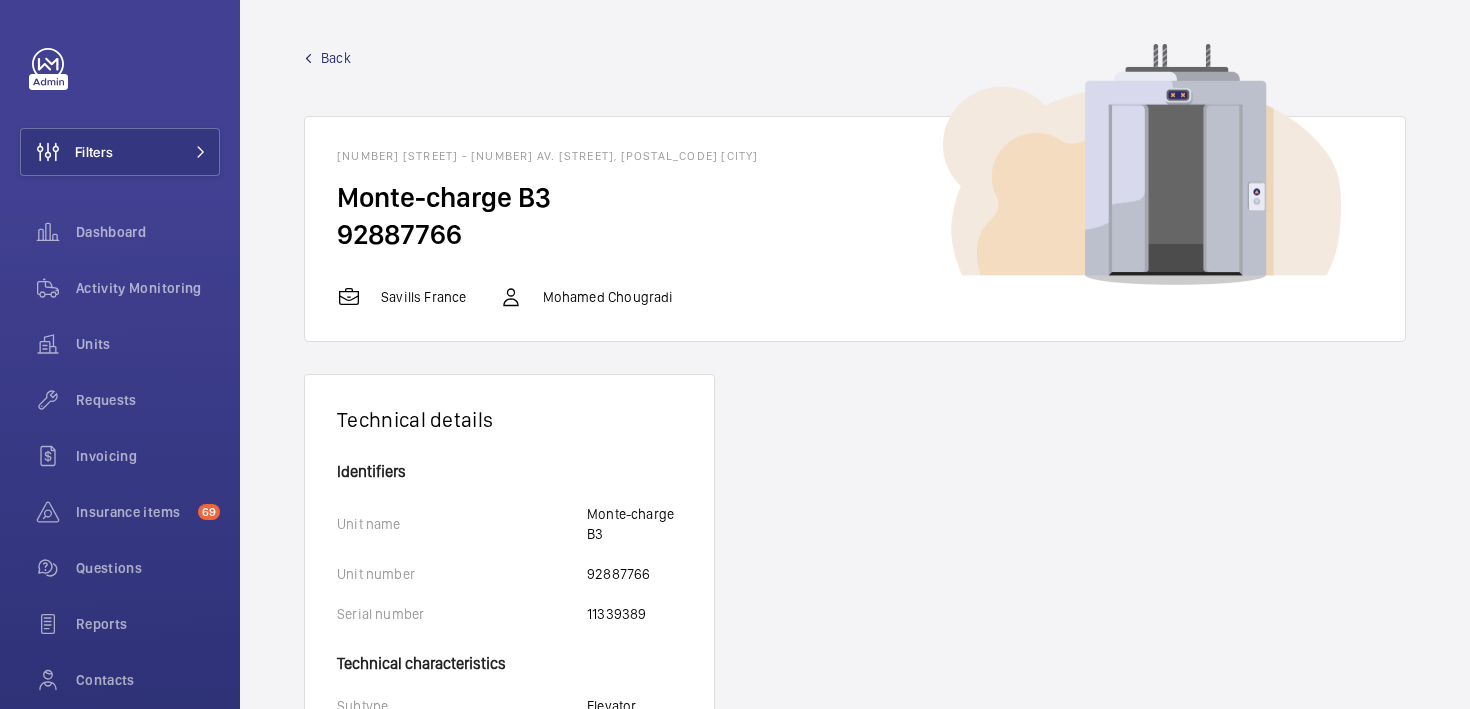 drag, startPoint x: 463, startPoint y: 298, endPoint x: 383, endPoint y: 297, distance: 80.00625 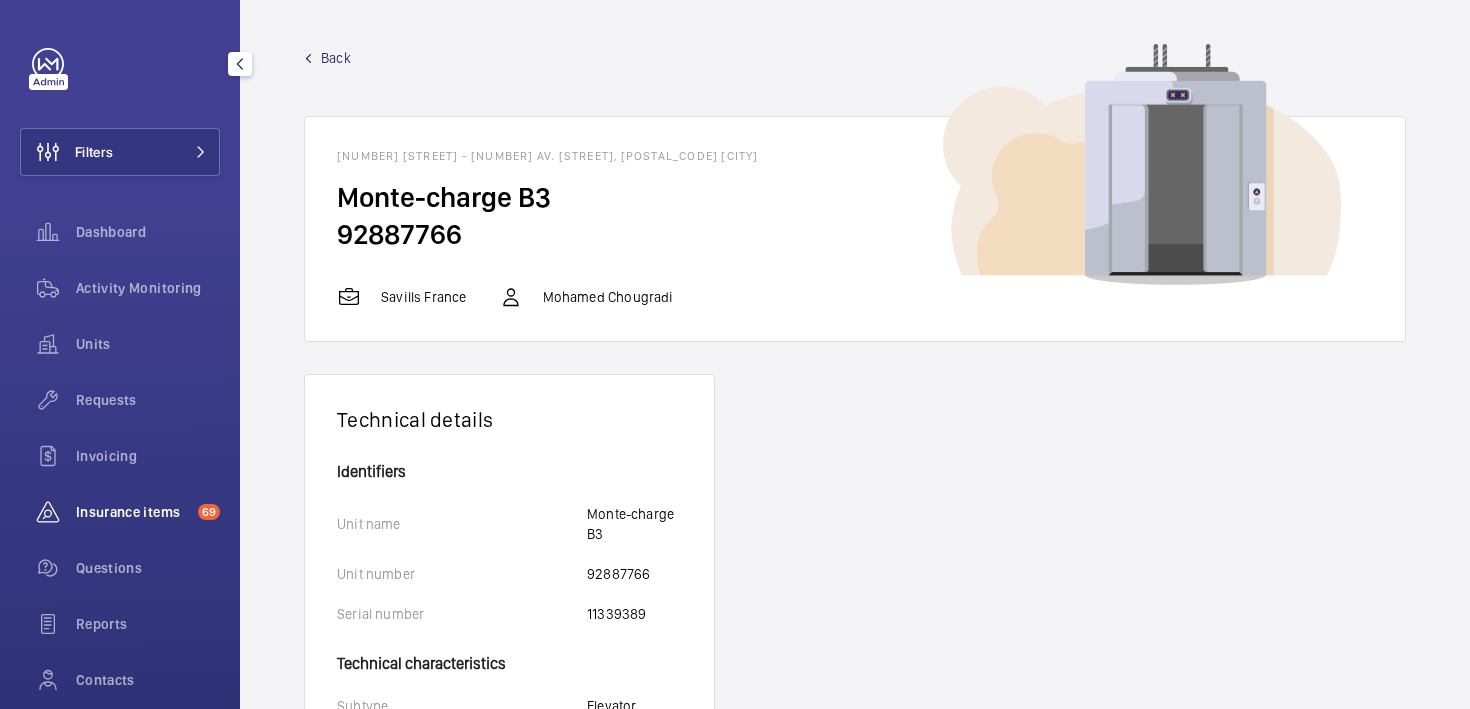click on "Insurance items" 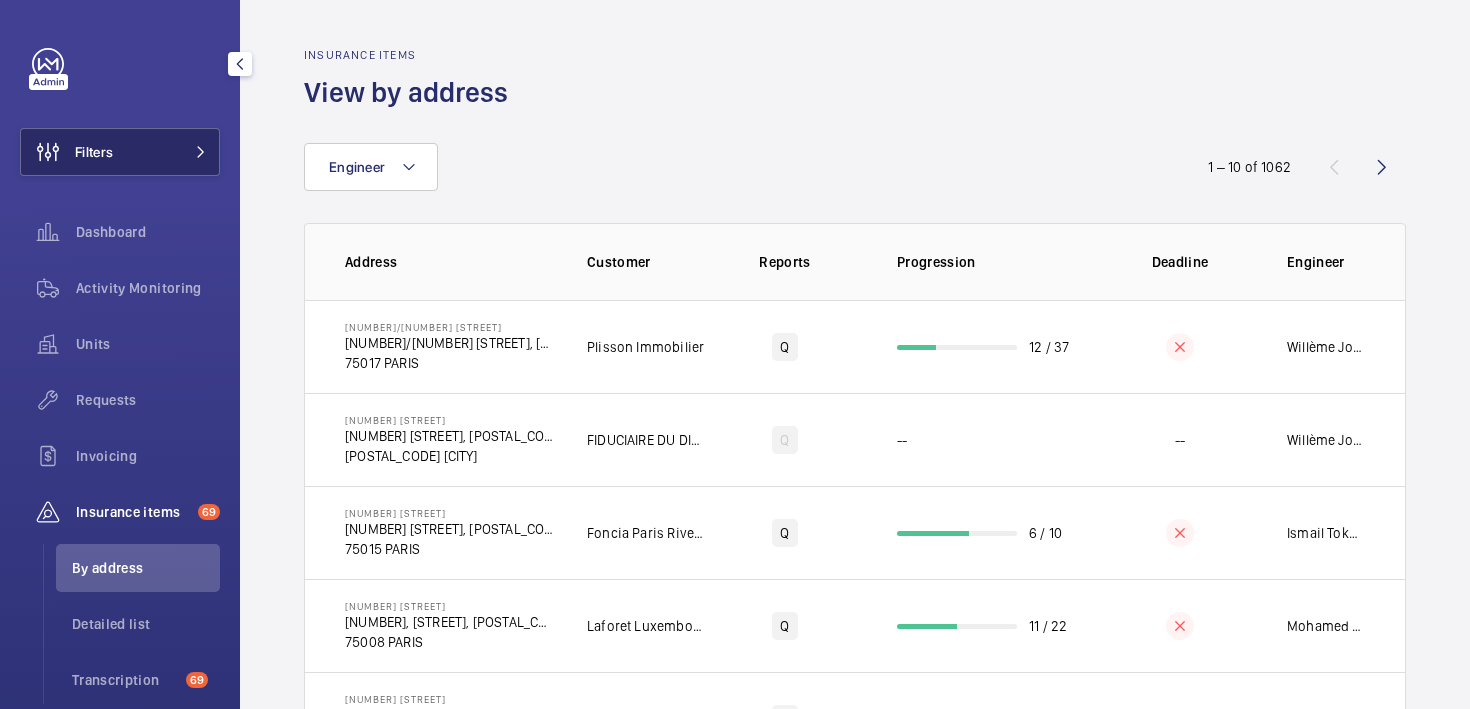 click on "Filters" 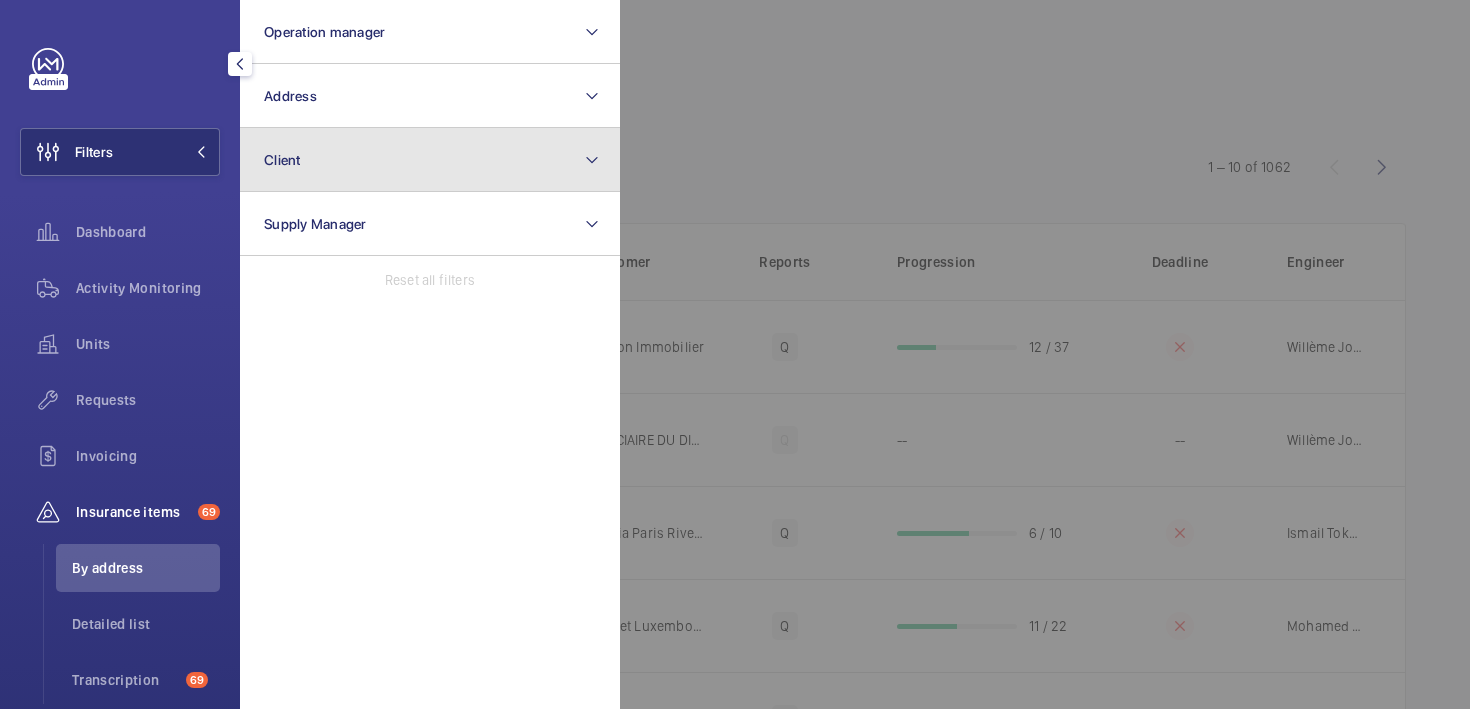 click on "Client" 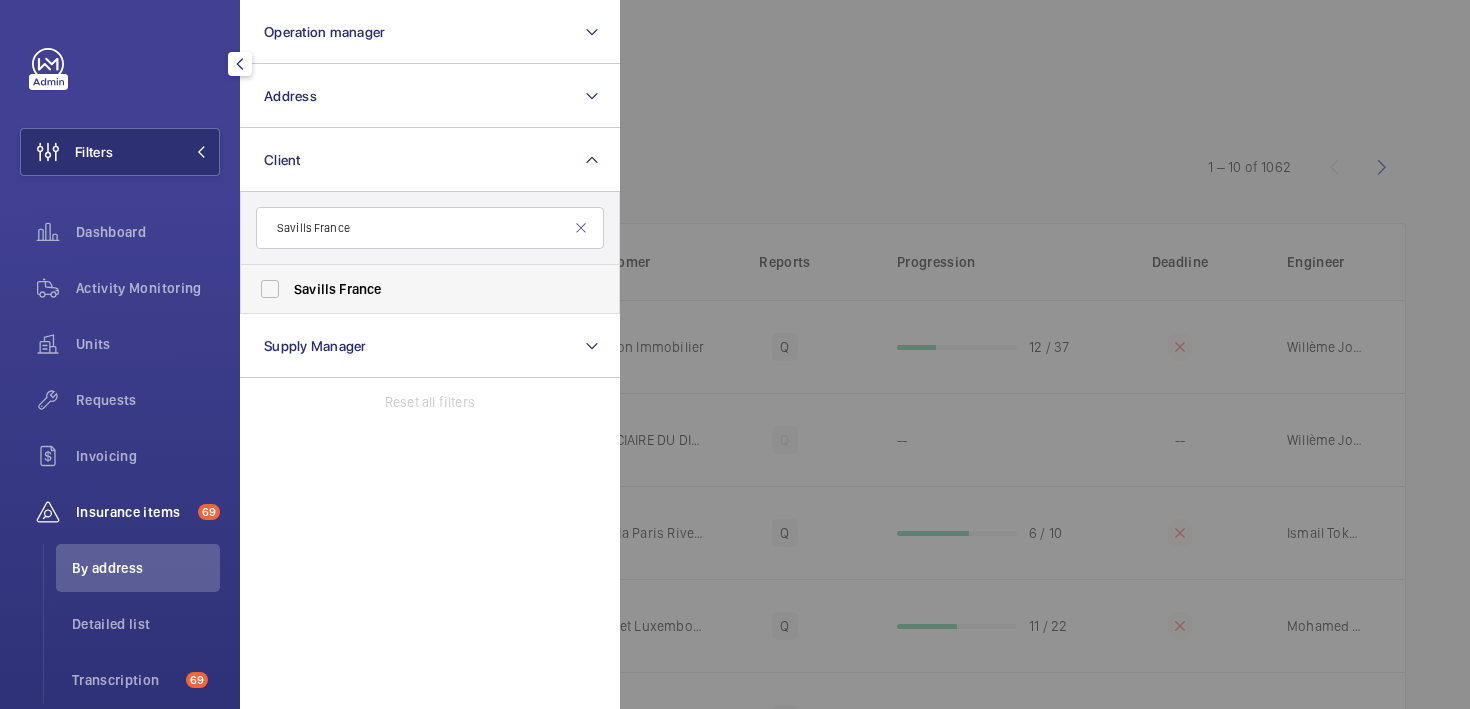 type on "Savills France" 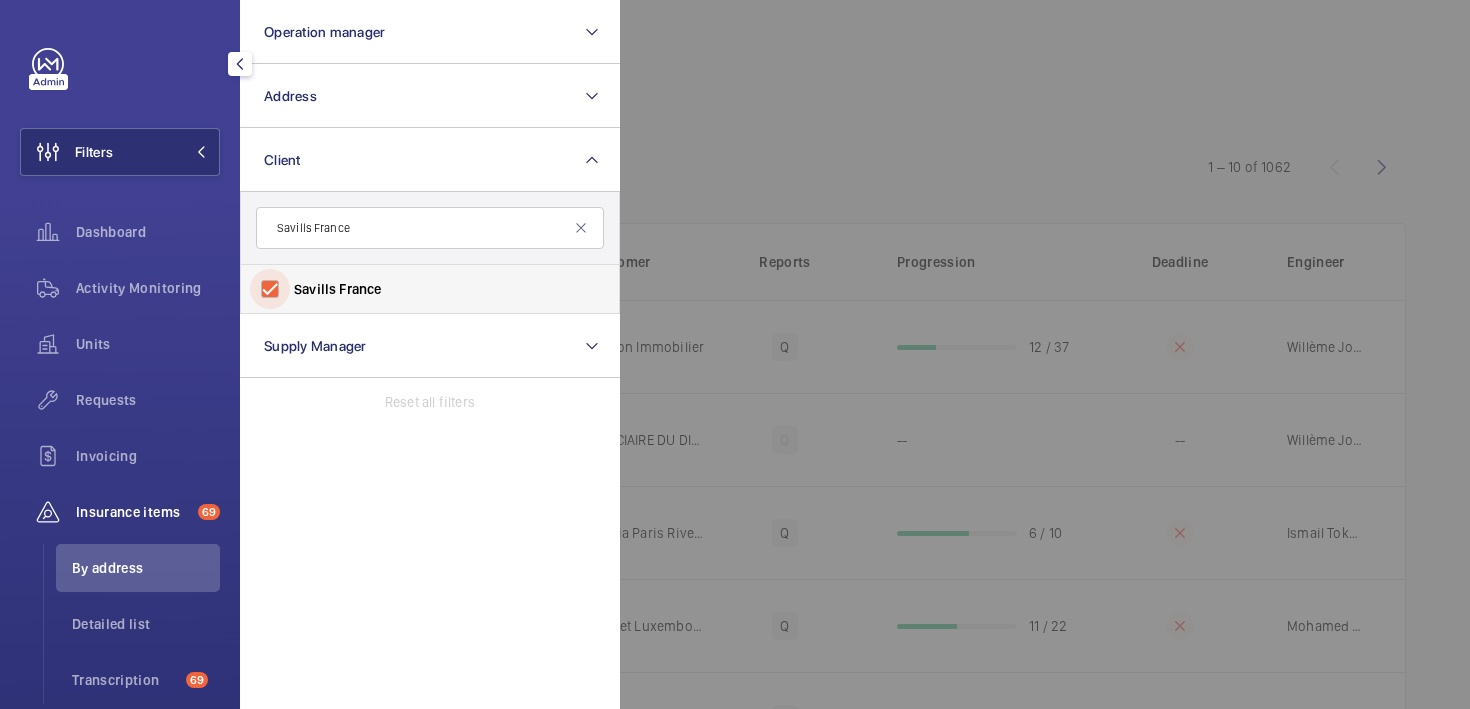 checkbox on "true" 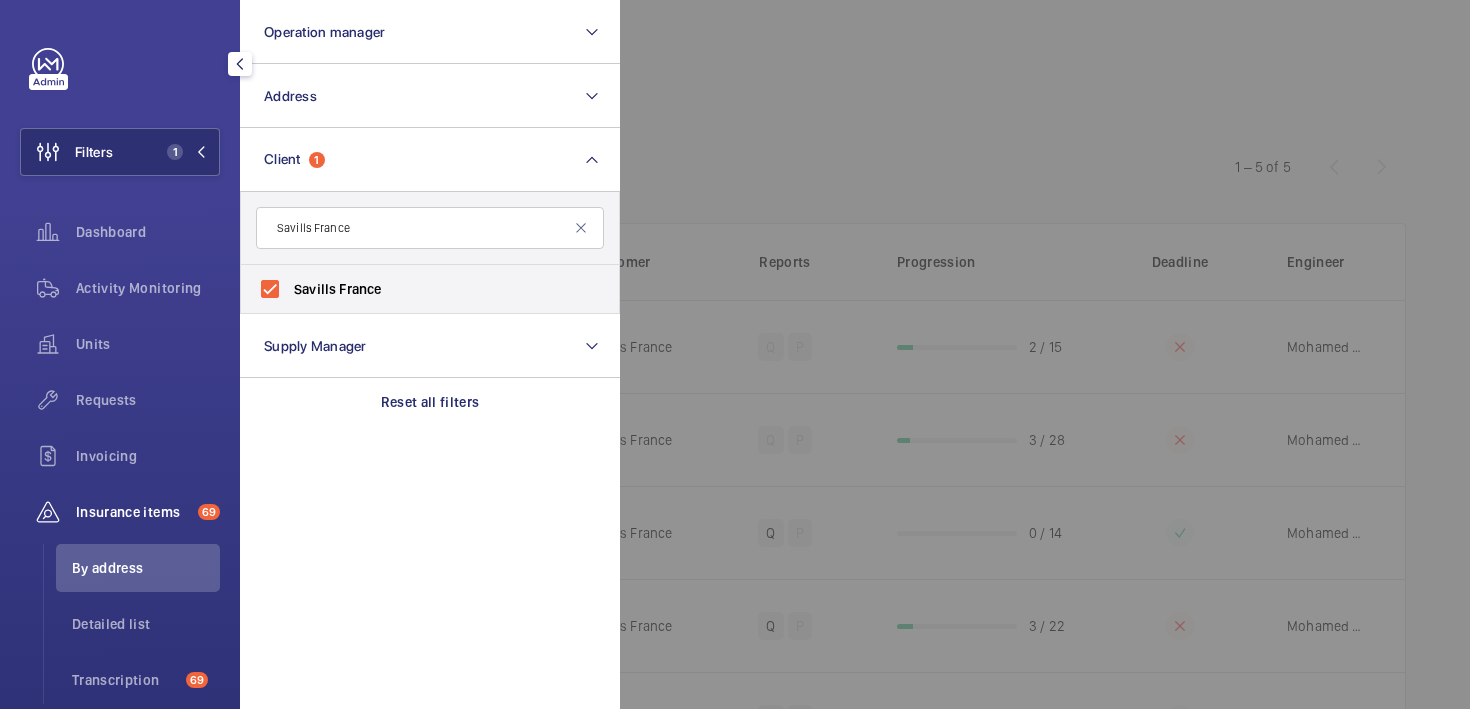 click 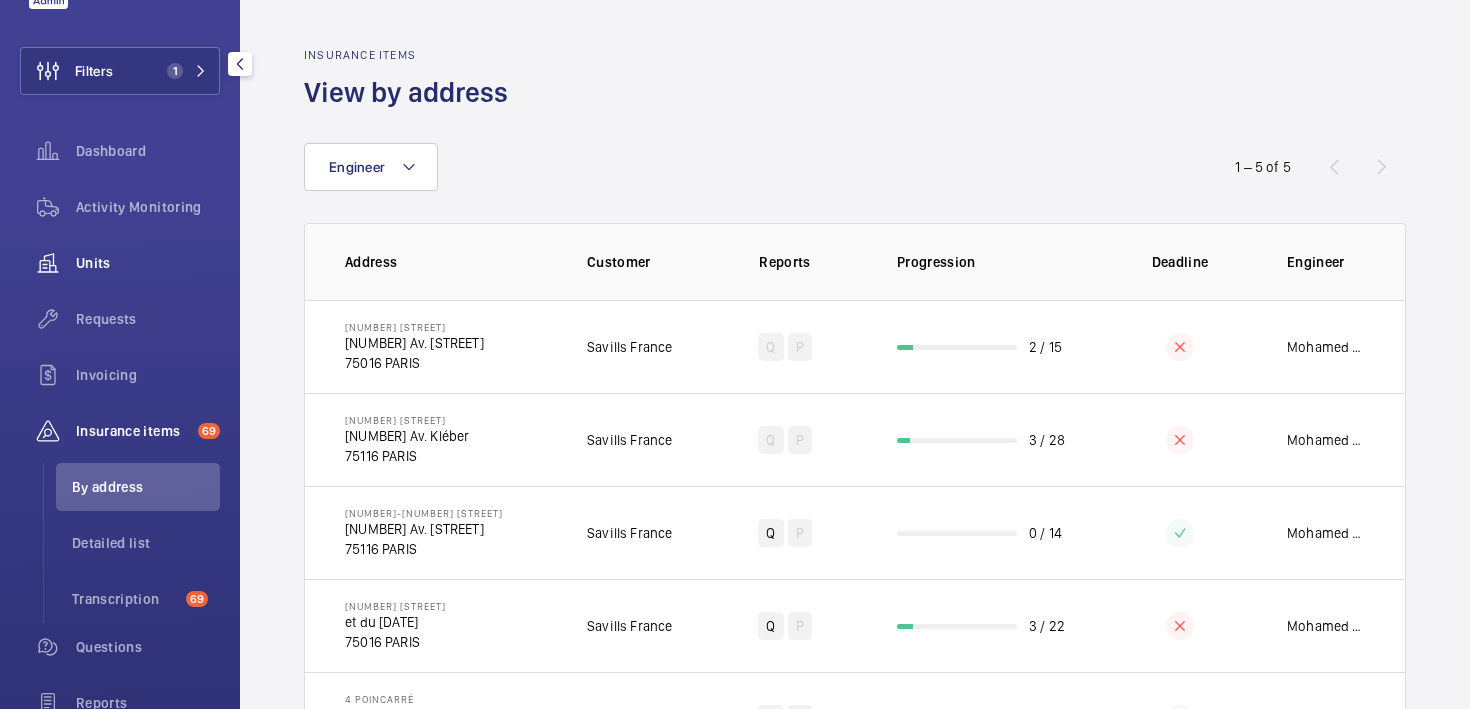 scroll, scrollTop: 119, scrollLeft: 0, axis: vertical 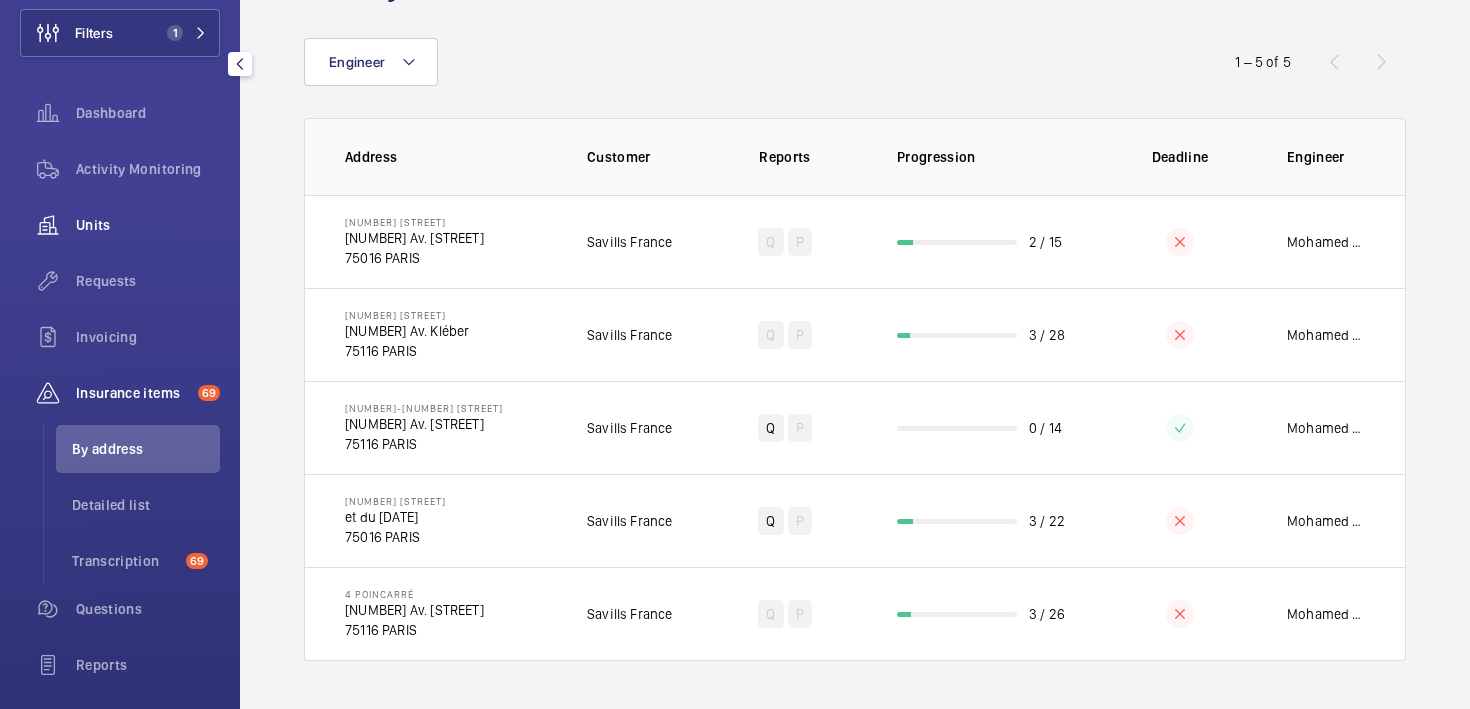 click on "Units" 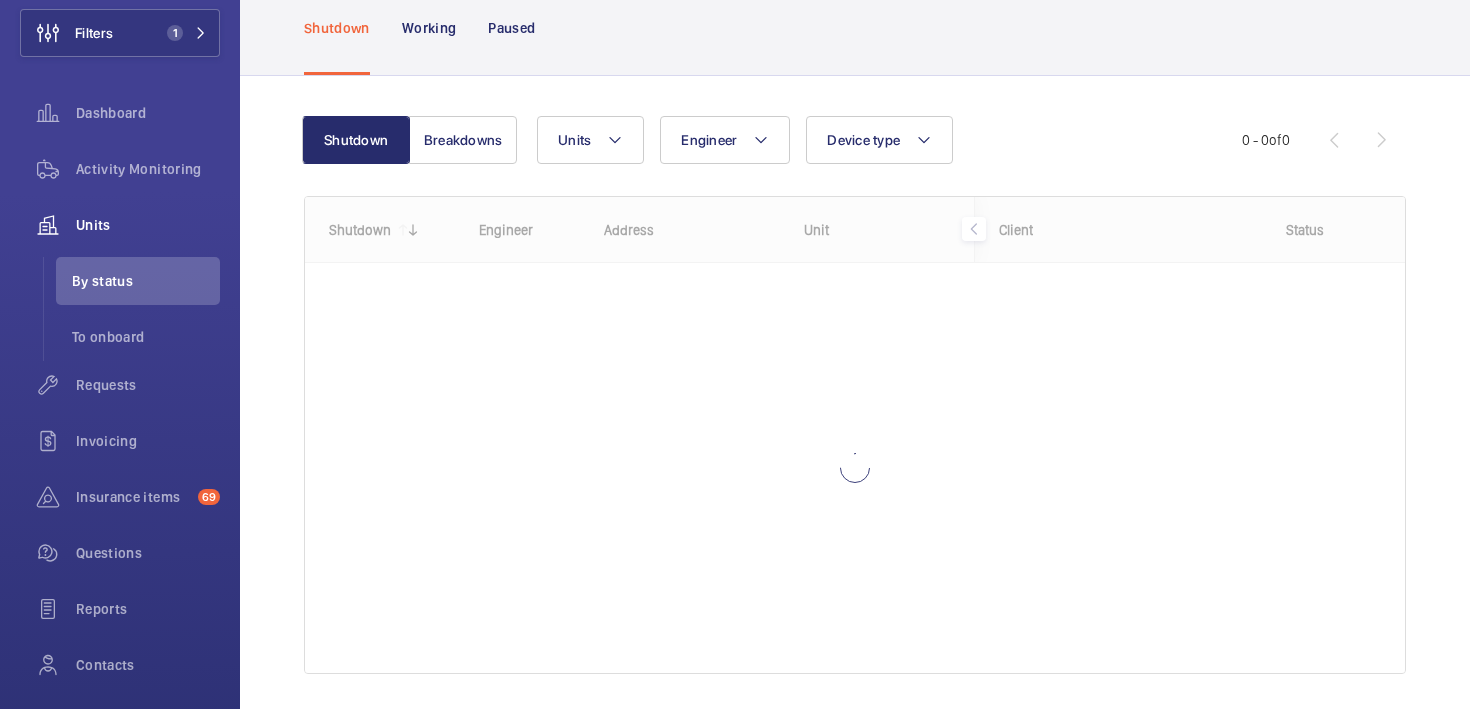 scroll, scrollTop: 8, scrollLeft: 0, axis: vertical 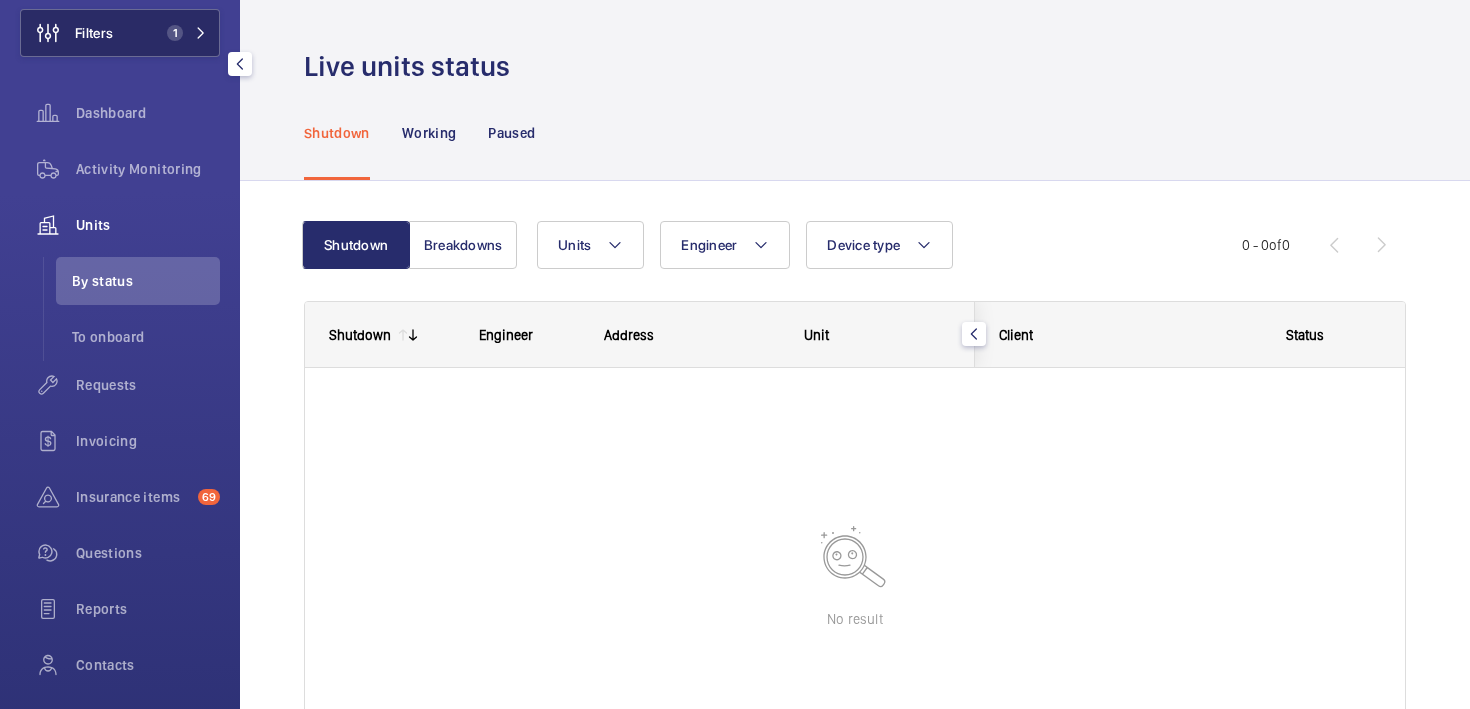 click on "Filters 1" 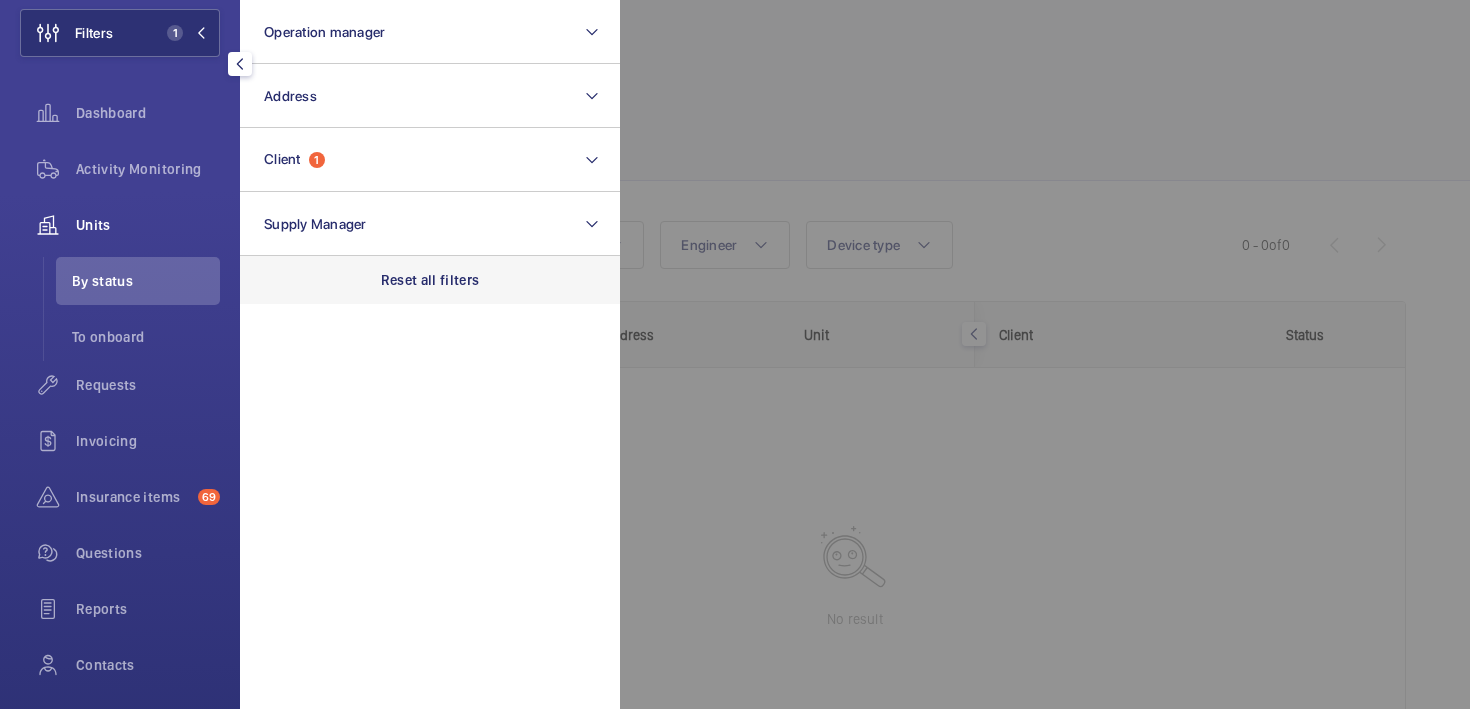 click on "Reset all filters" 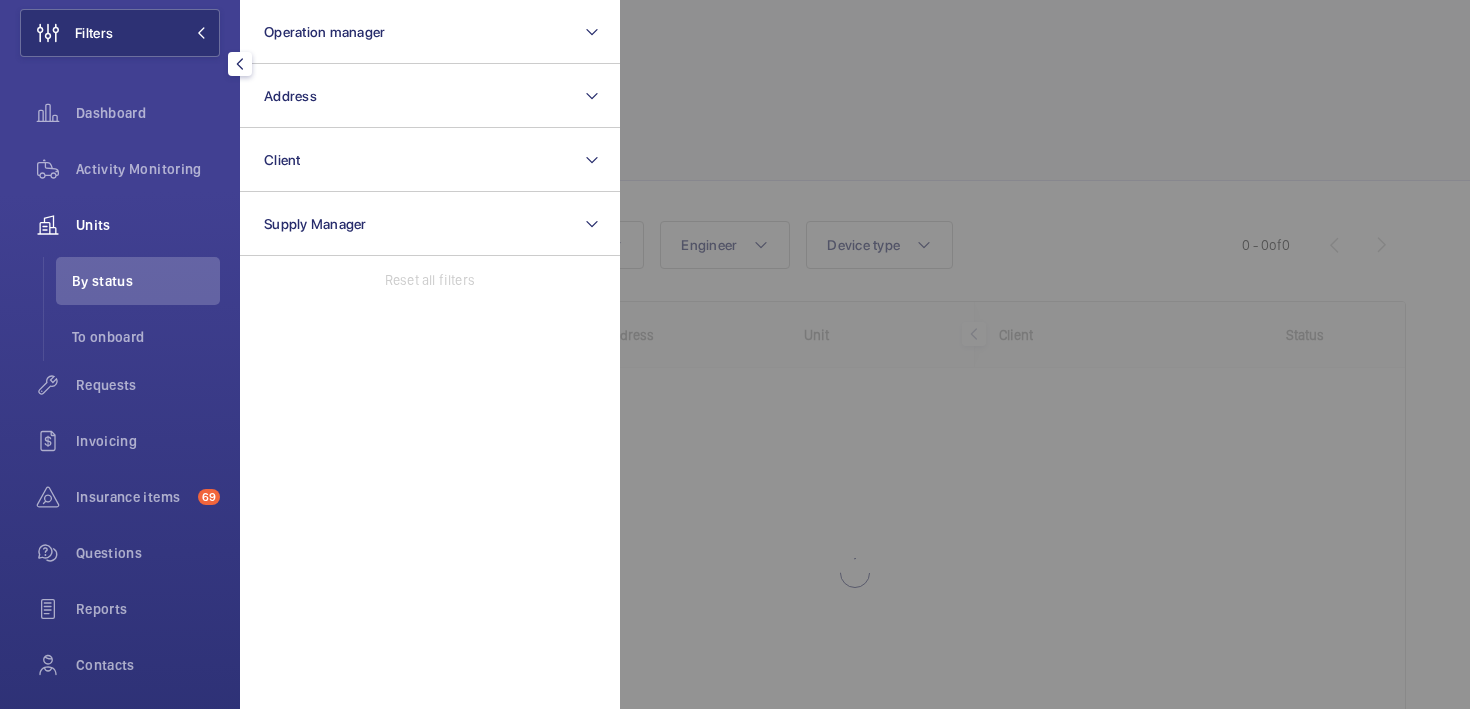 click 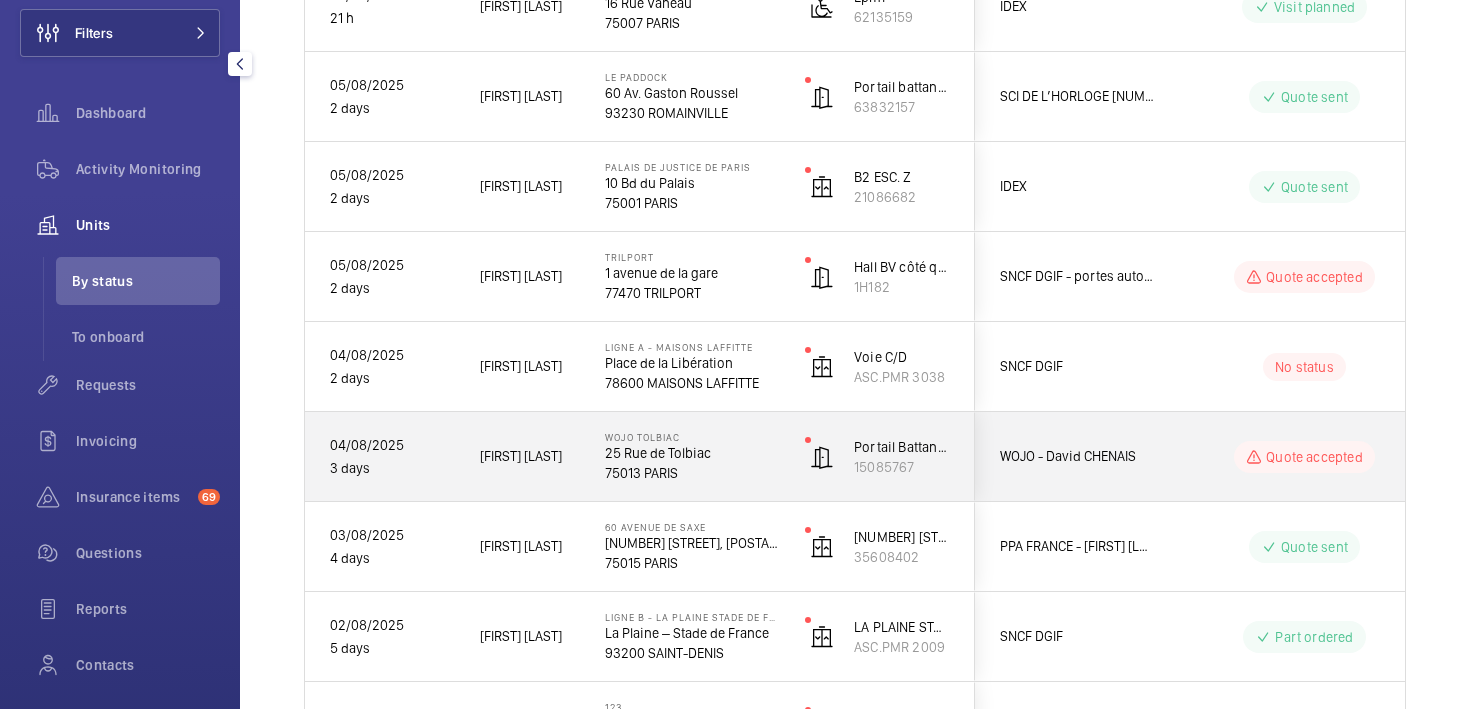 scroll, scrollTop: 674, scrollLeft: 0, axis: vertical 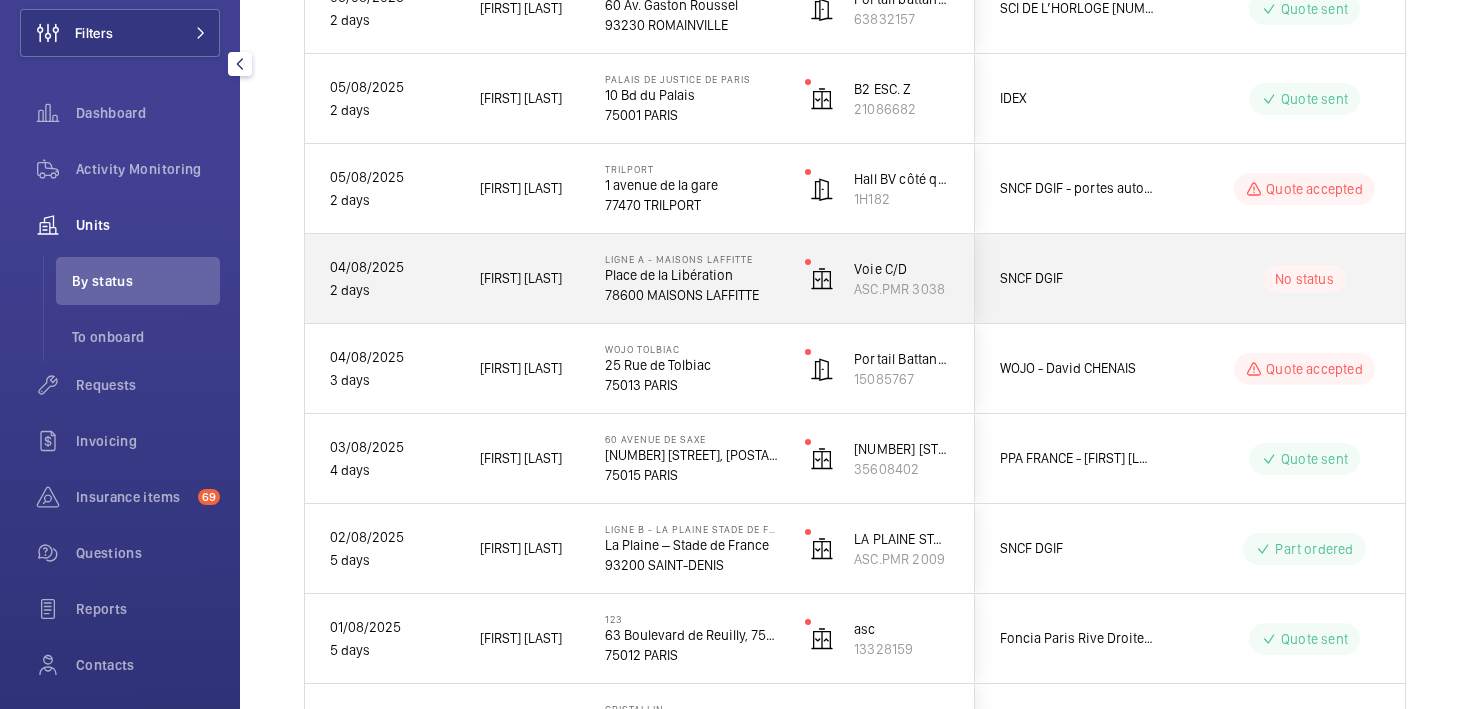 click on "SNCF DGIF" 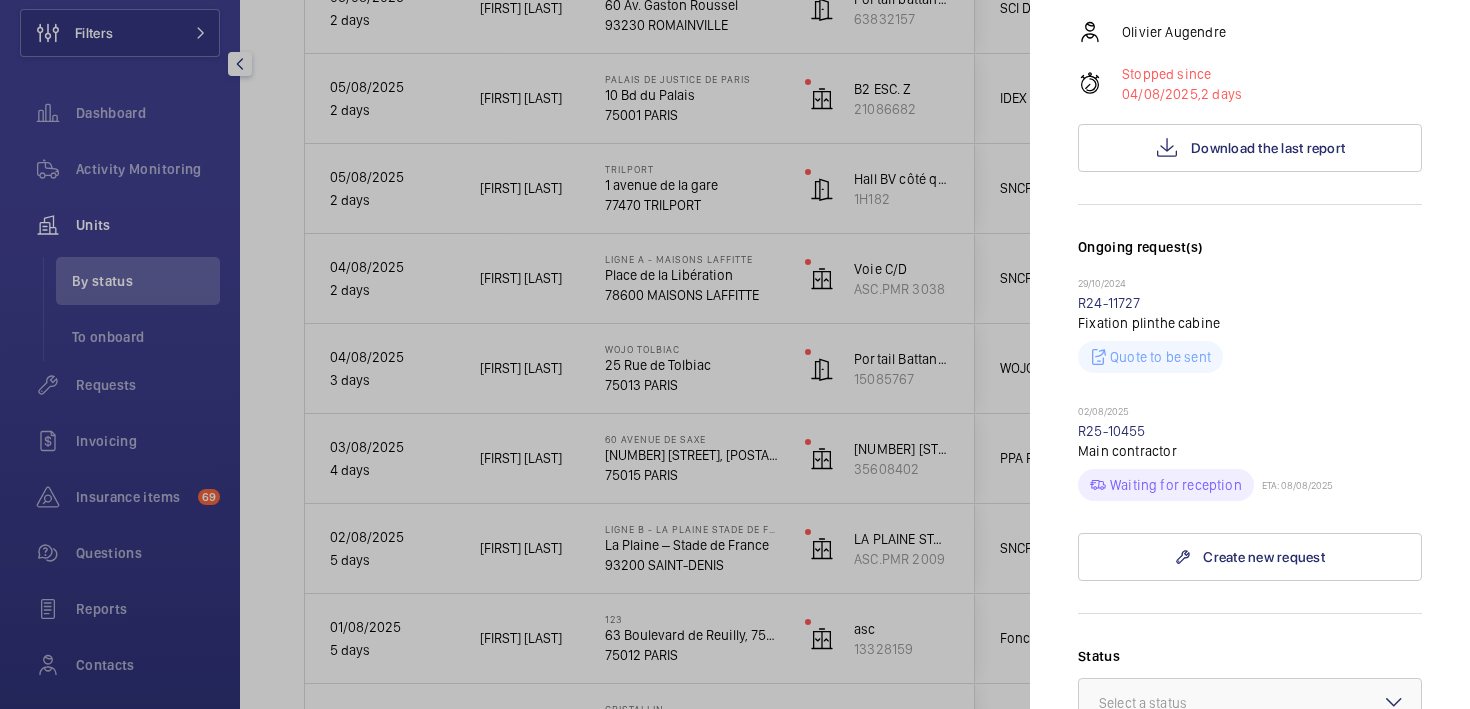 scroll, scrollTop: 327, scrollLeft: 0, axis: vertical 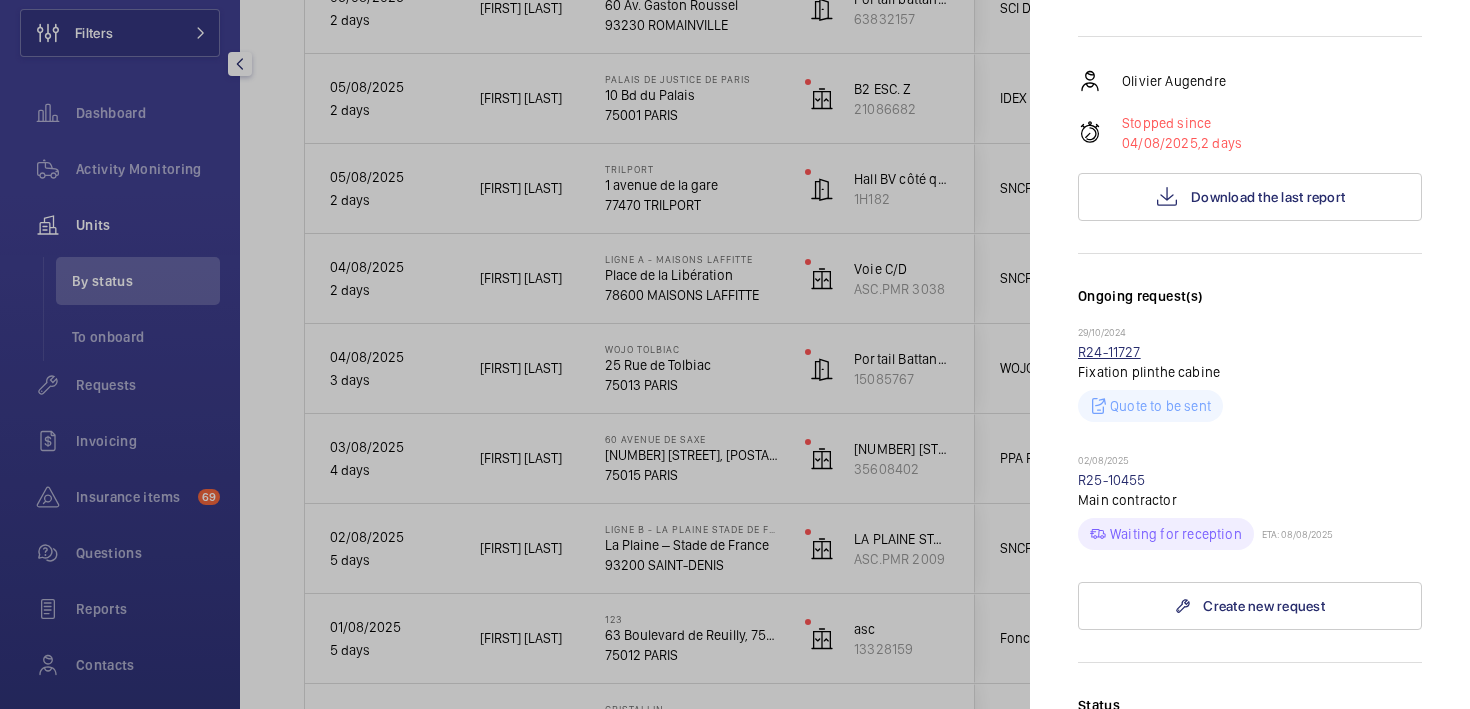click on "R24-11727" 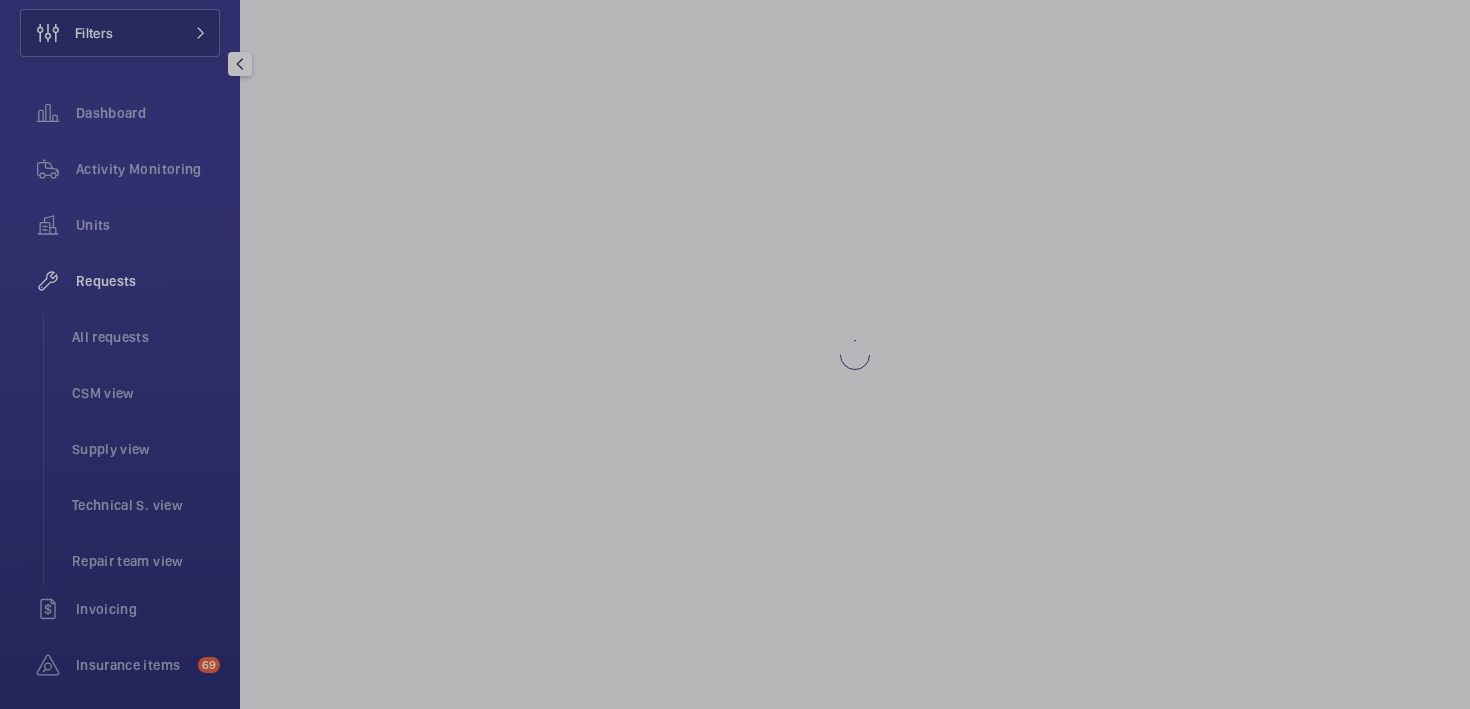 scroll, scrollTop: 0, scrollLeft: 0, axis: both 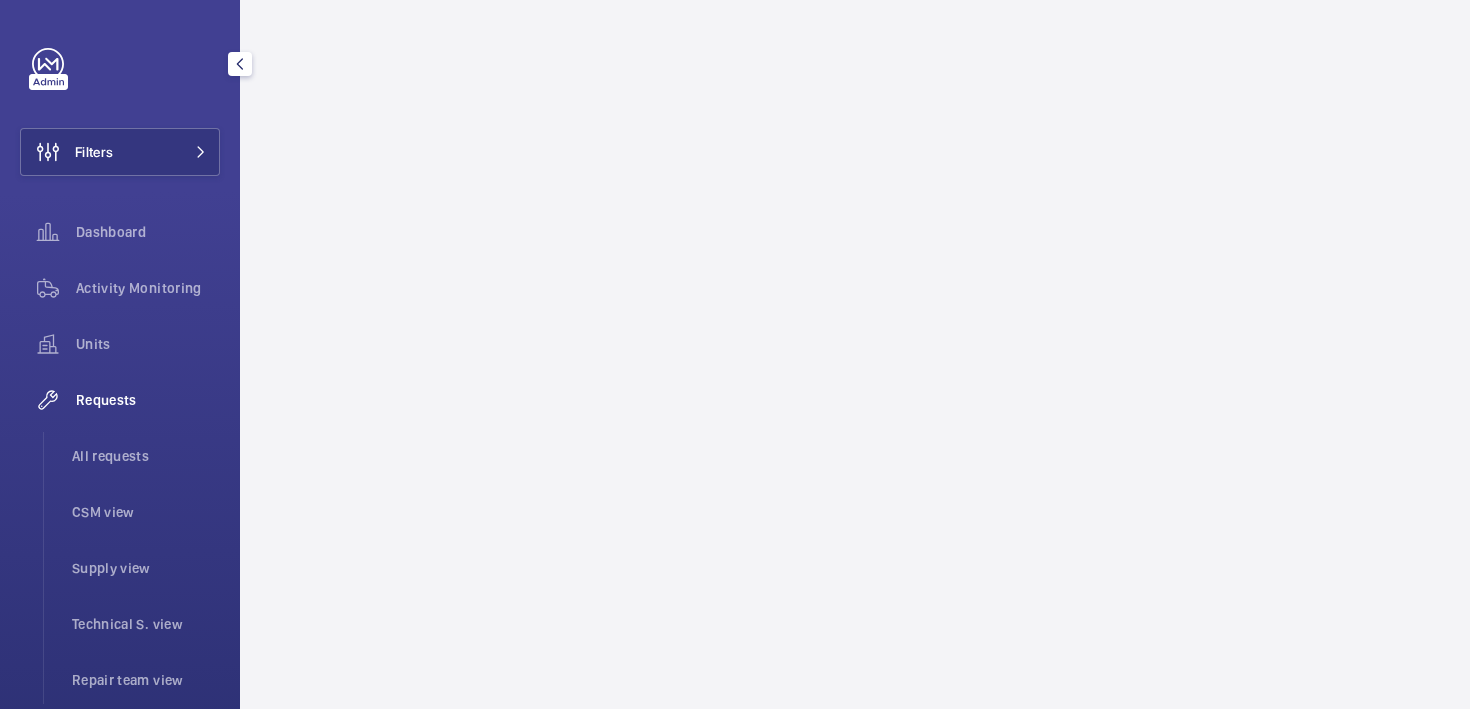 click on "Requests" 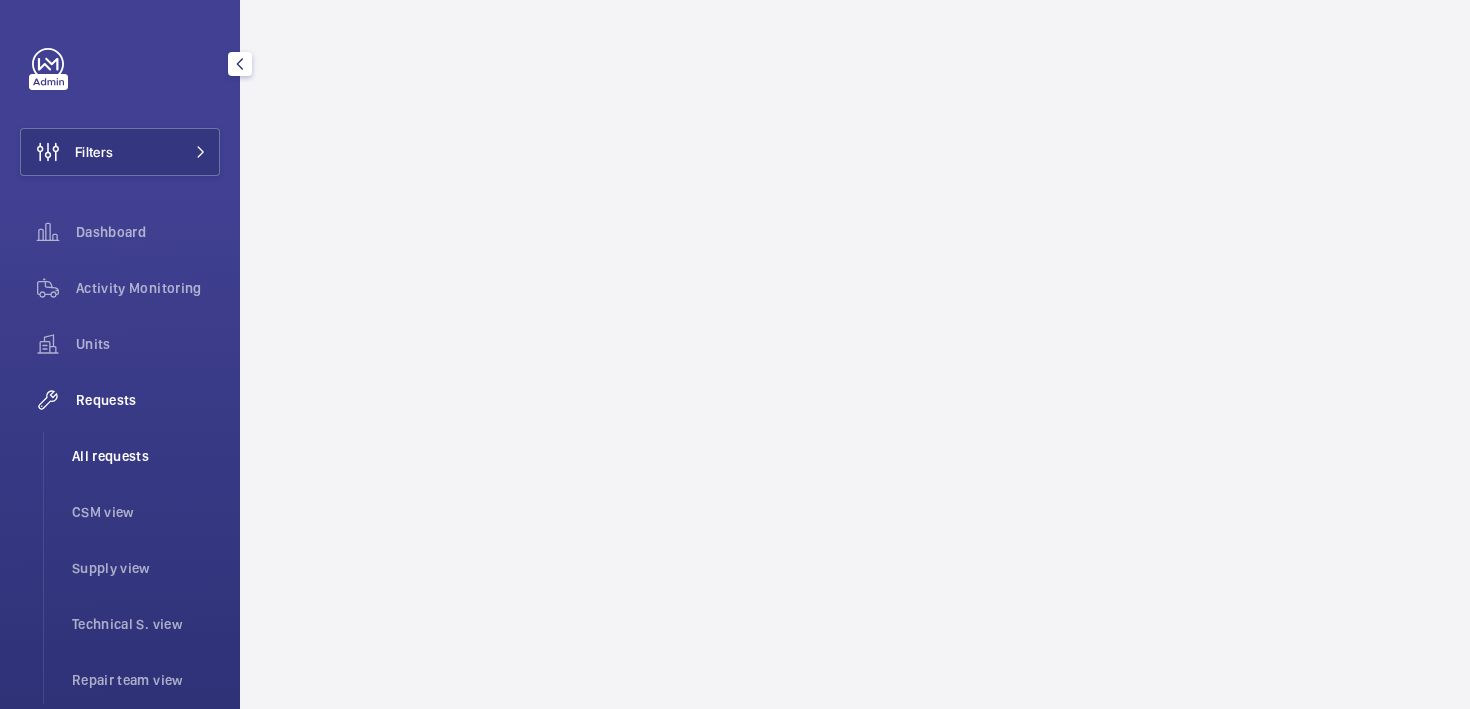 click on "All requests" 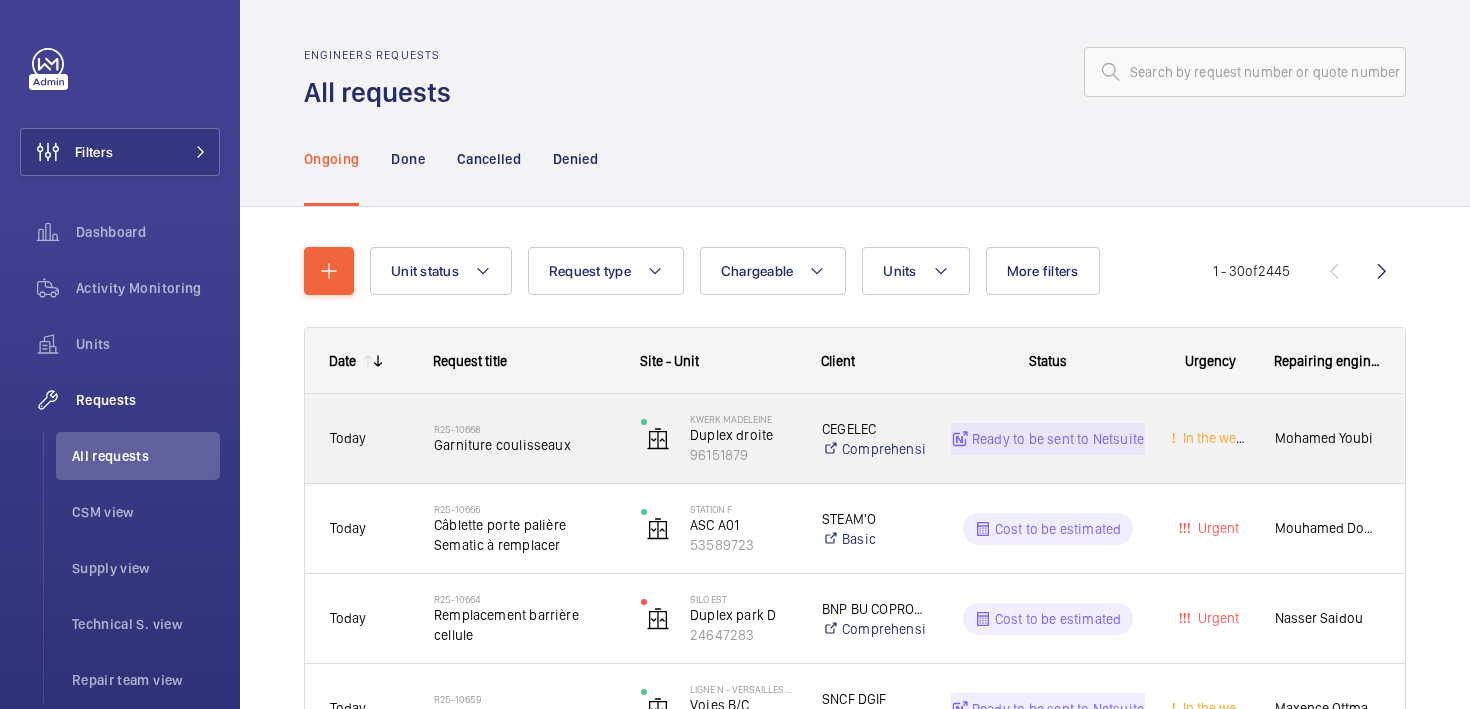 click on "Today" 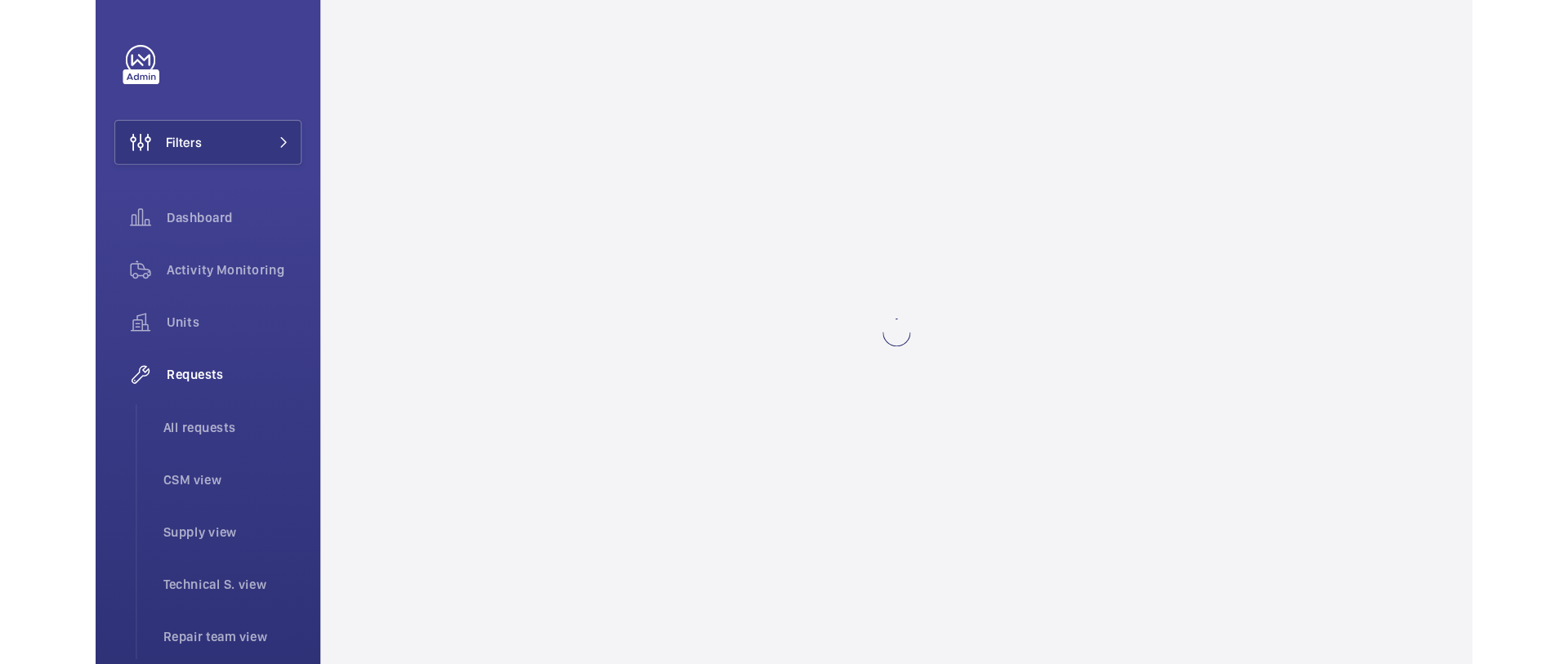 scroll, scrollTop: 0, scrollLeft: 0, axis: both 